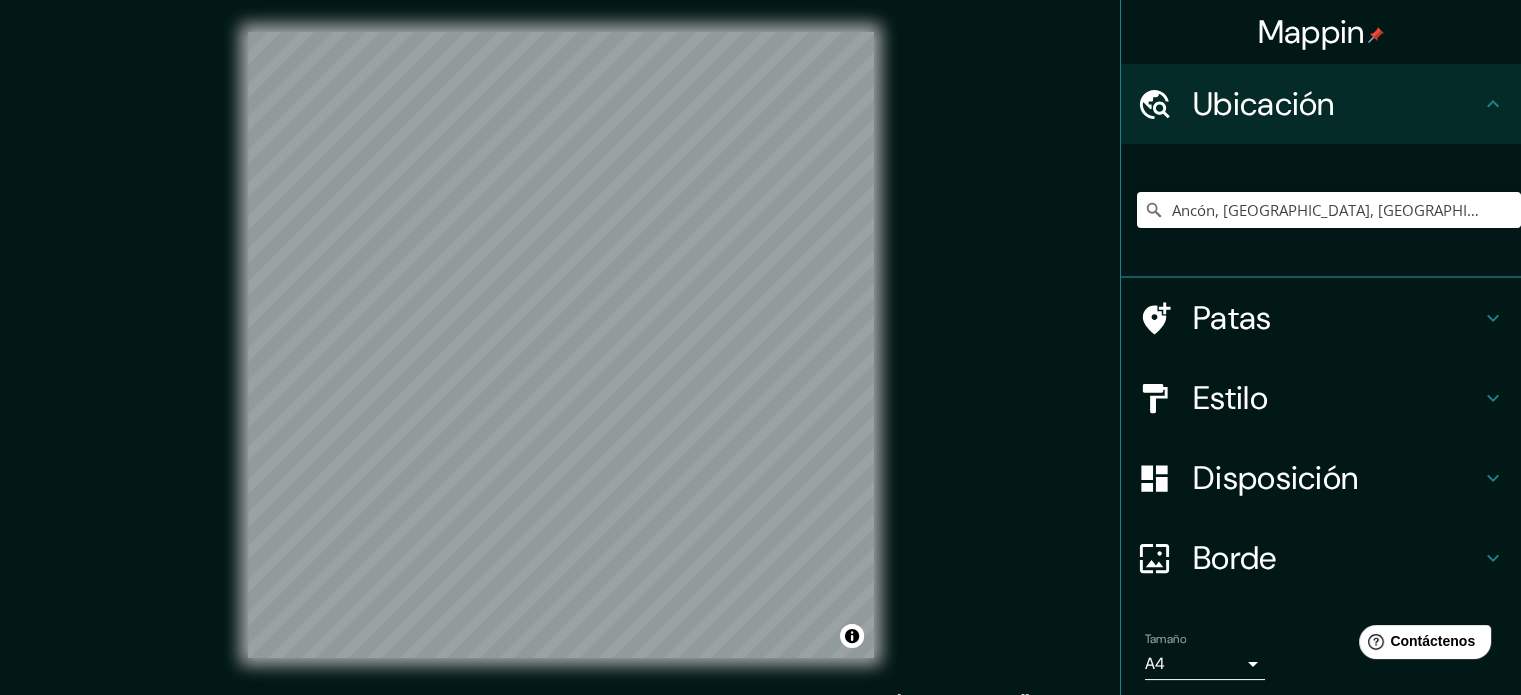 scroll, scrollTop: 0, scrollLeft: 0, axis: both 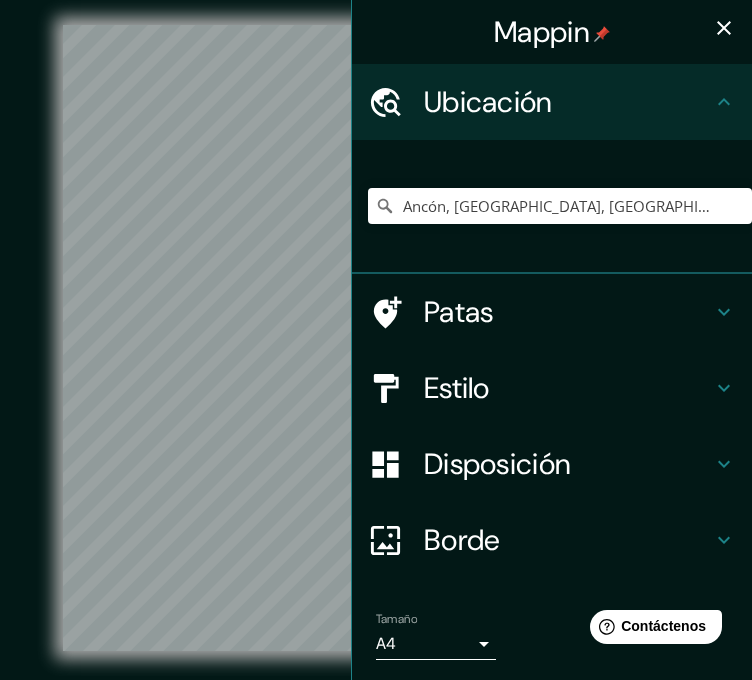 click 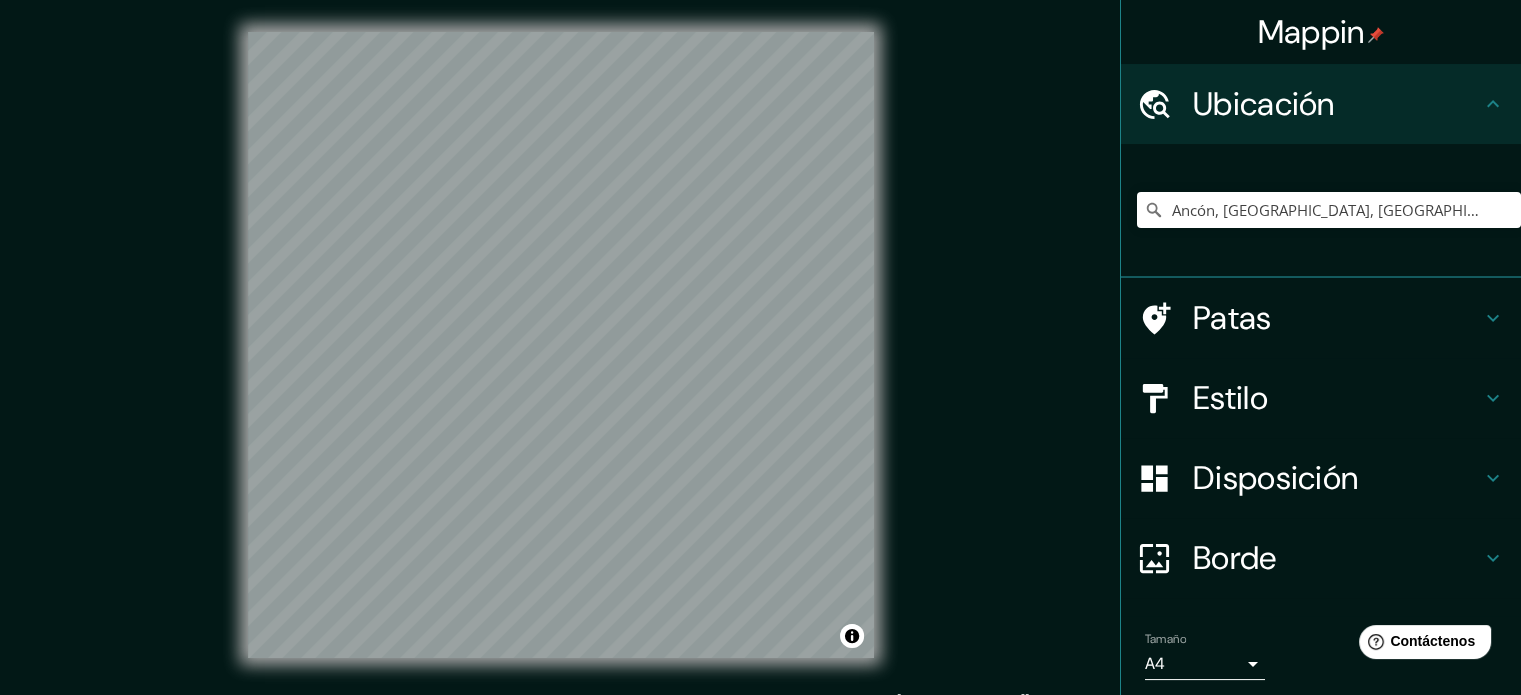 click on "Estilo" at bounding box center [1321, 398] 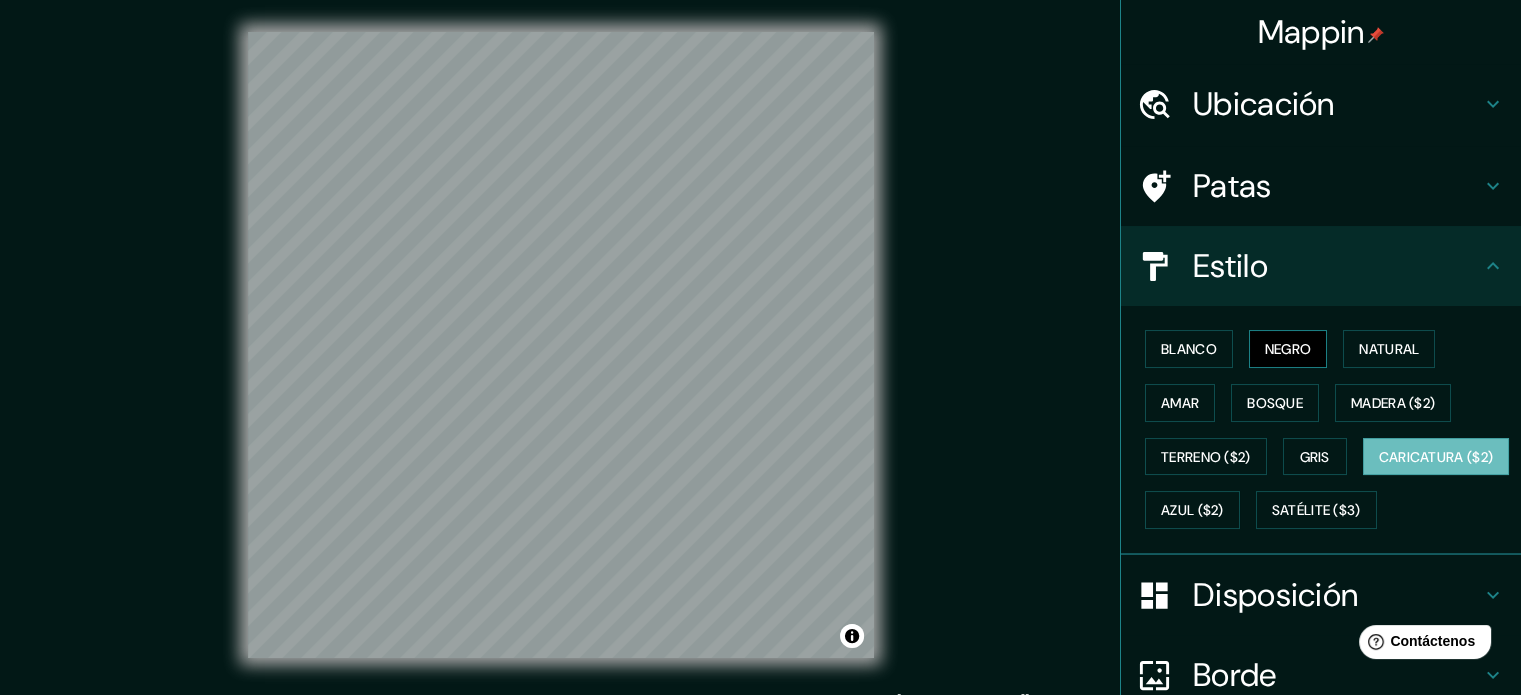click on "Negro" at bounding box center (1288, 349) 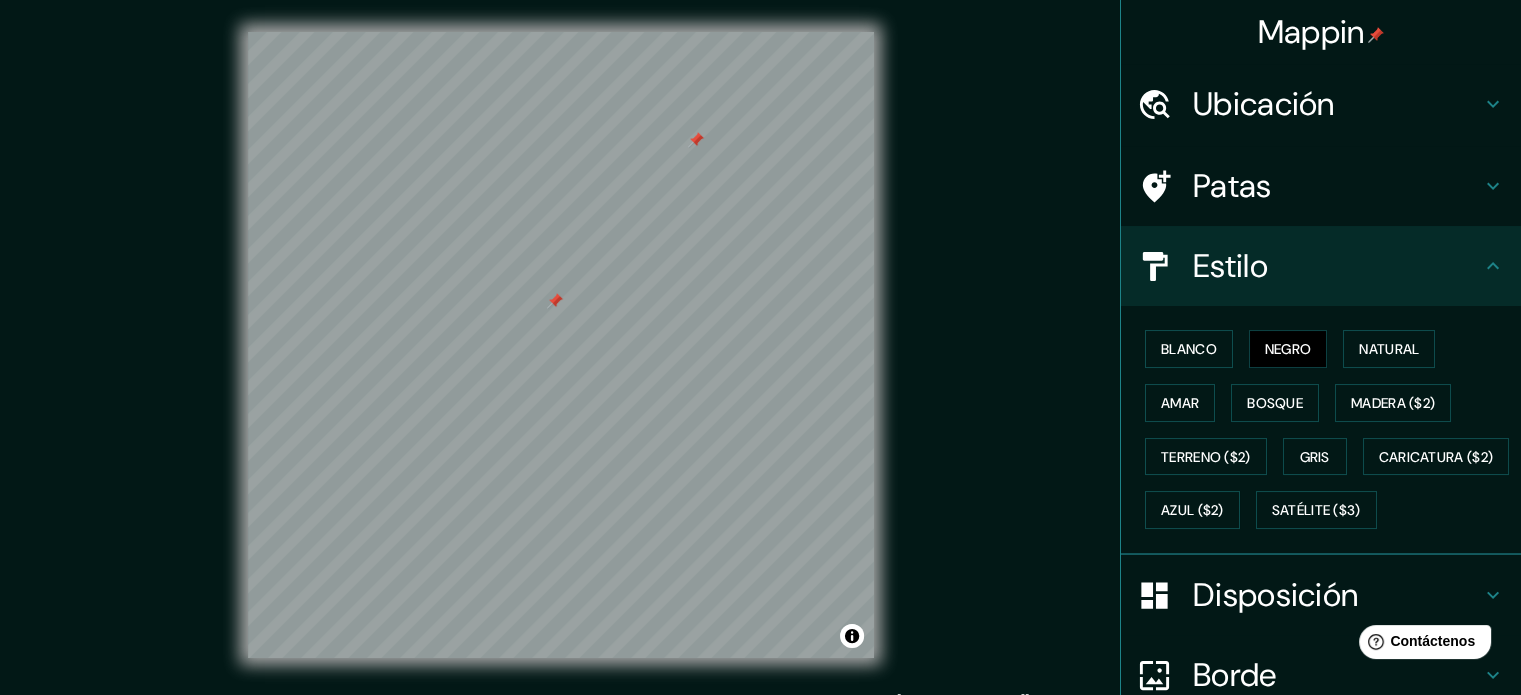click at bounding box center (696, 140) 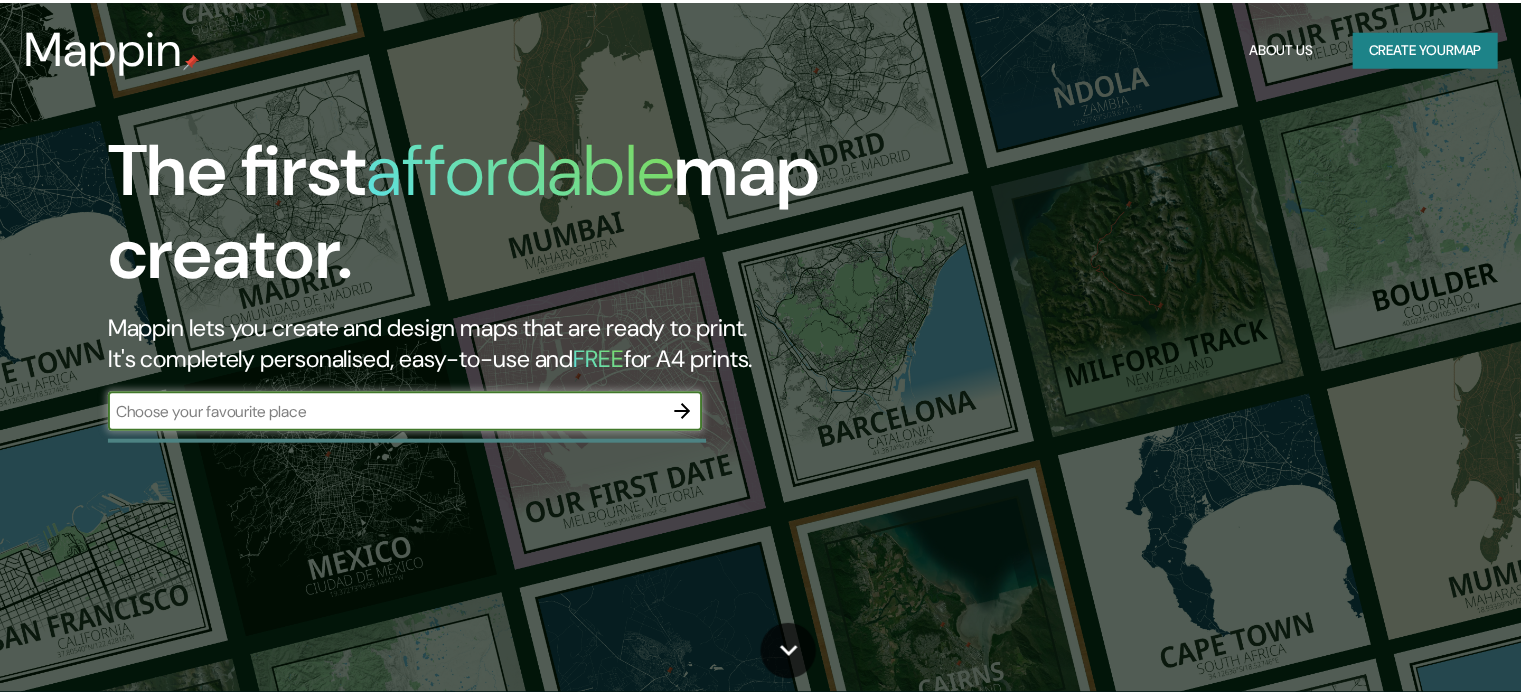 scroll, scrollTop: 0, scrollLeft: 0, axis: both 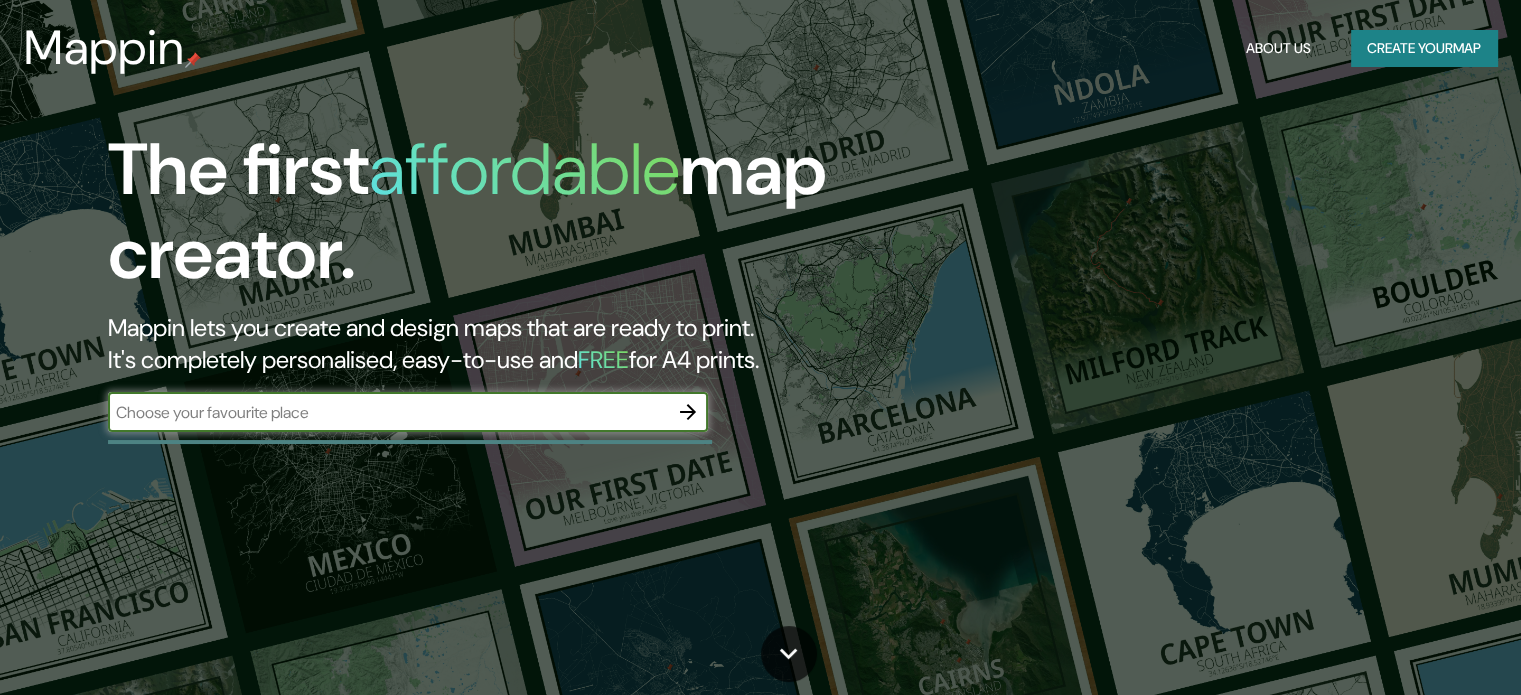 click at bounding box center [388, 412] 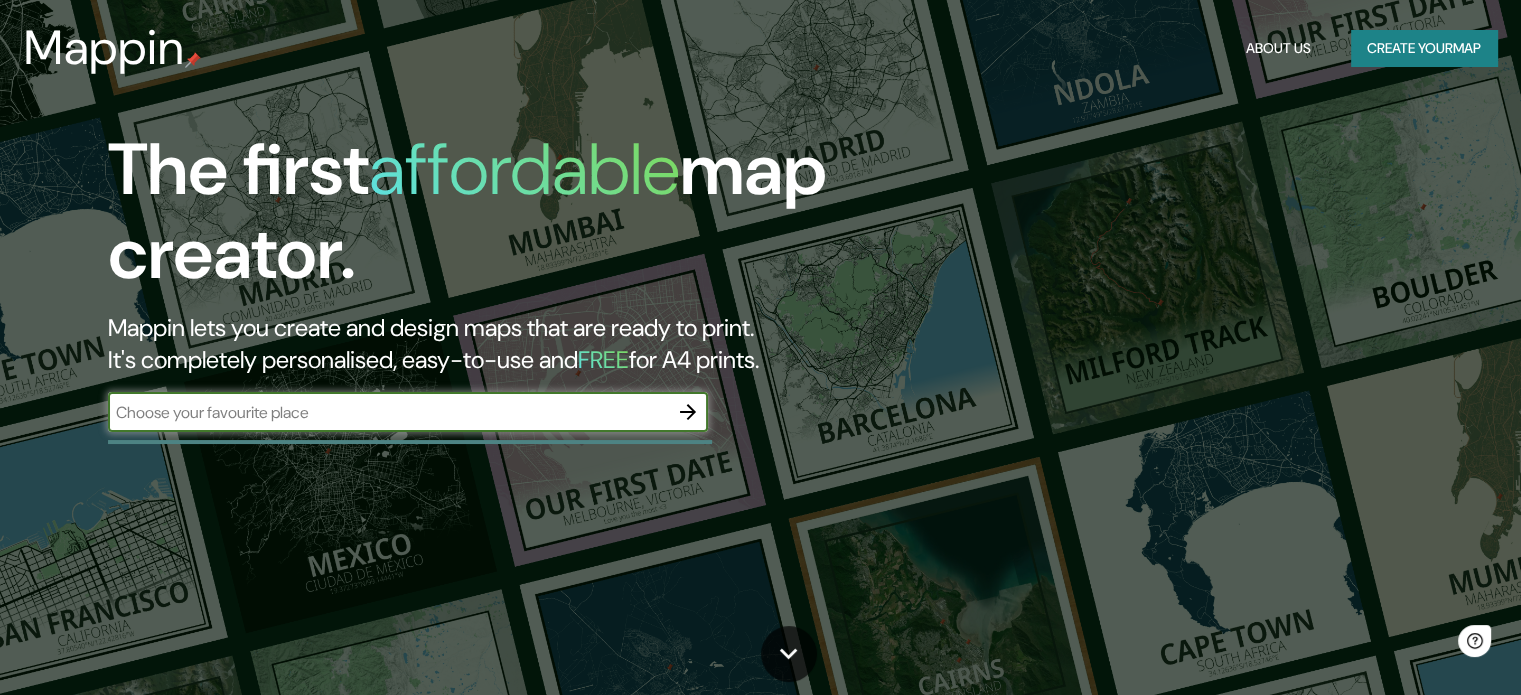 scroll, scrollTop: 0, scrollLeft: 0, axis: both 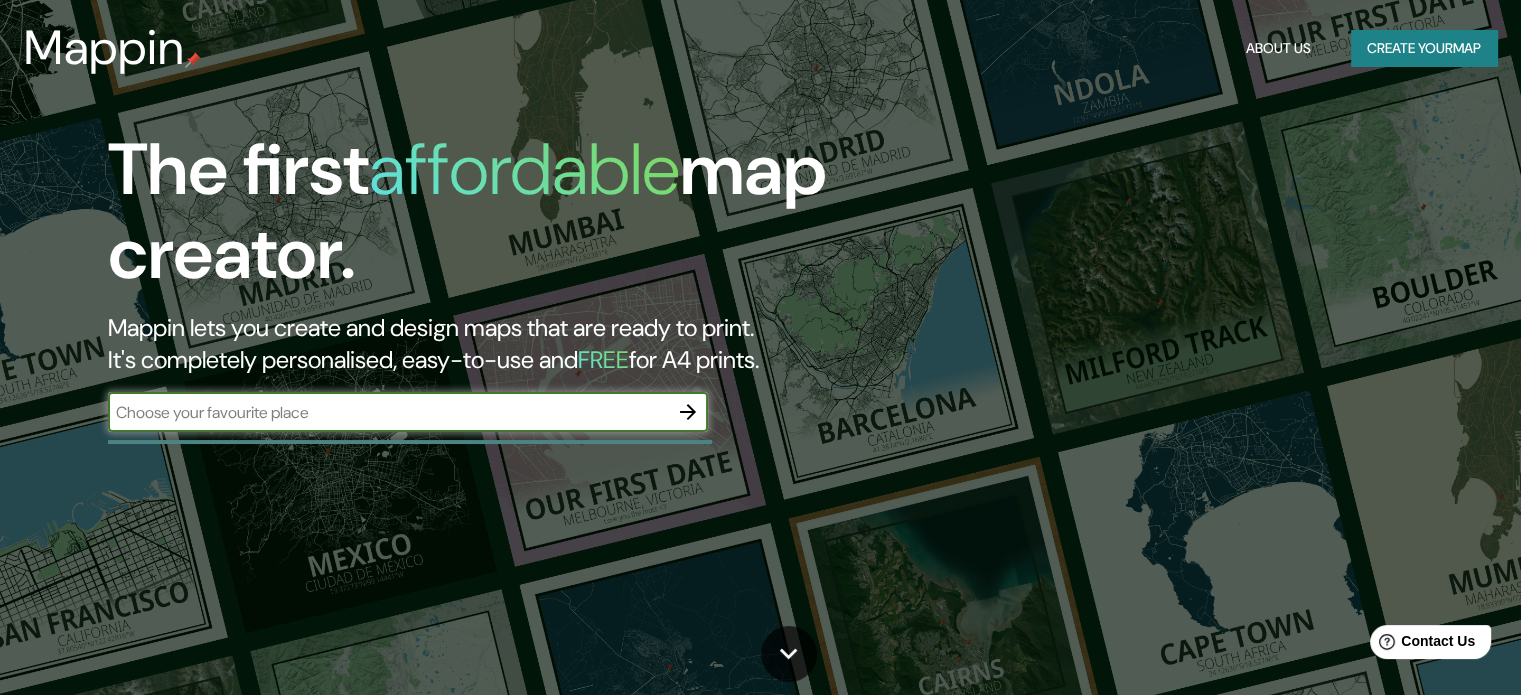 type on "Lima" 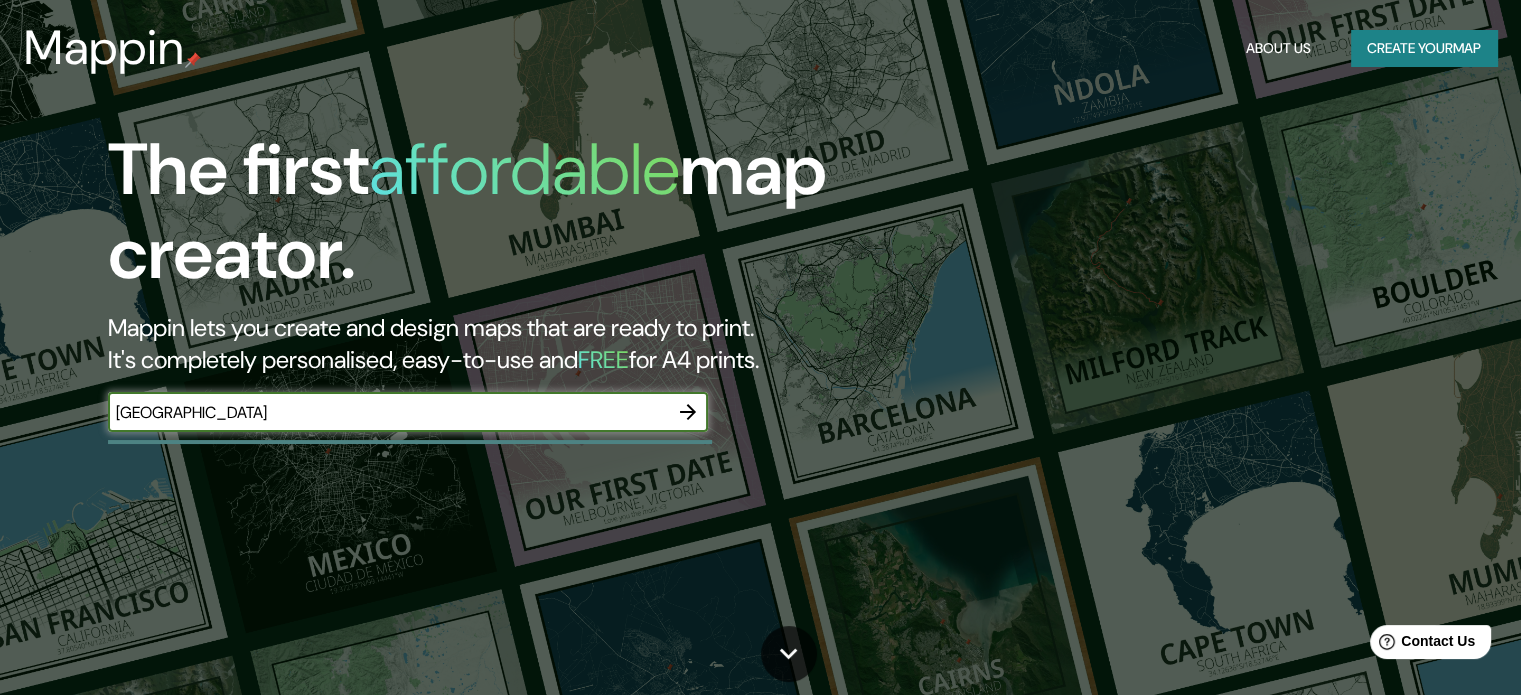 click 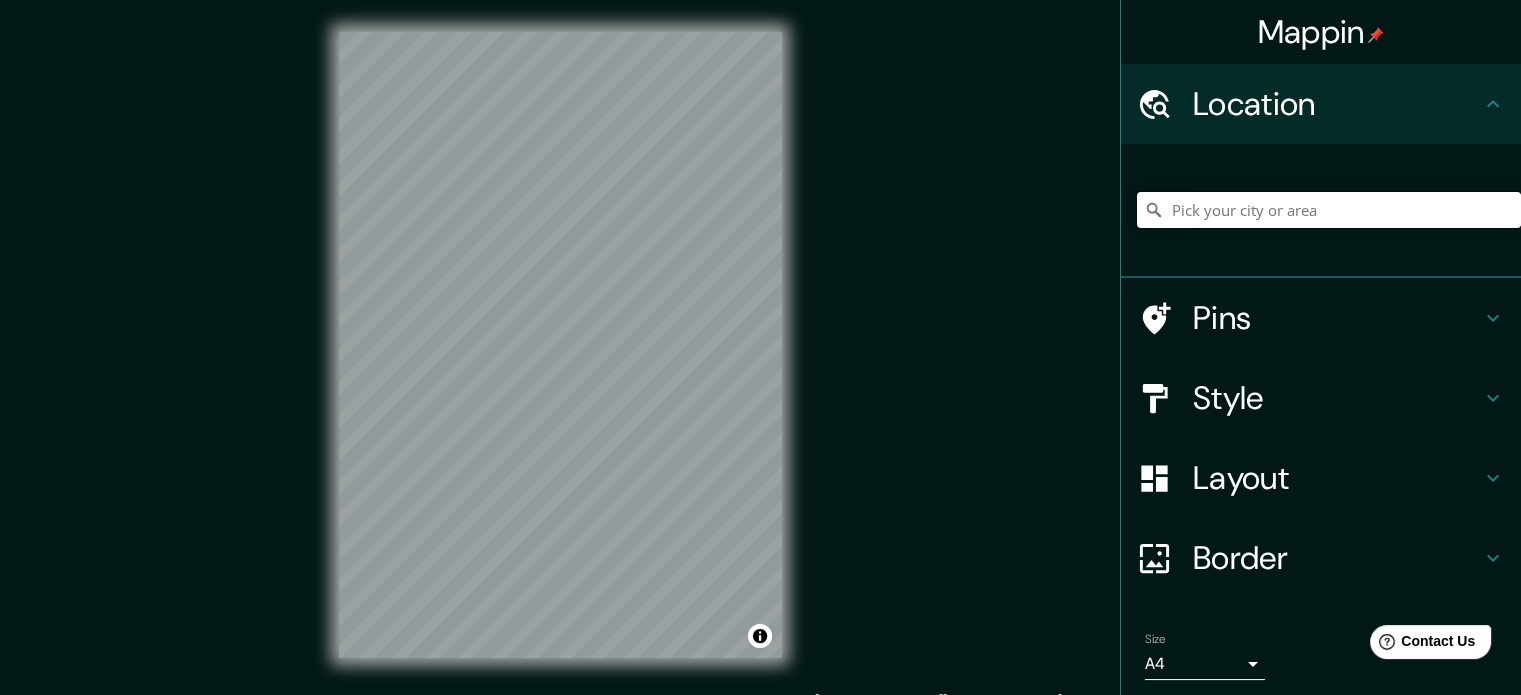 click at bounding box center [1329, 210] 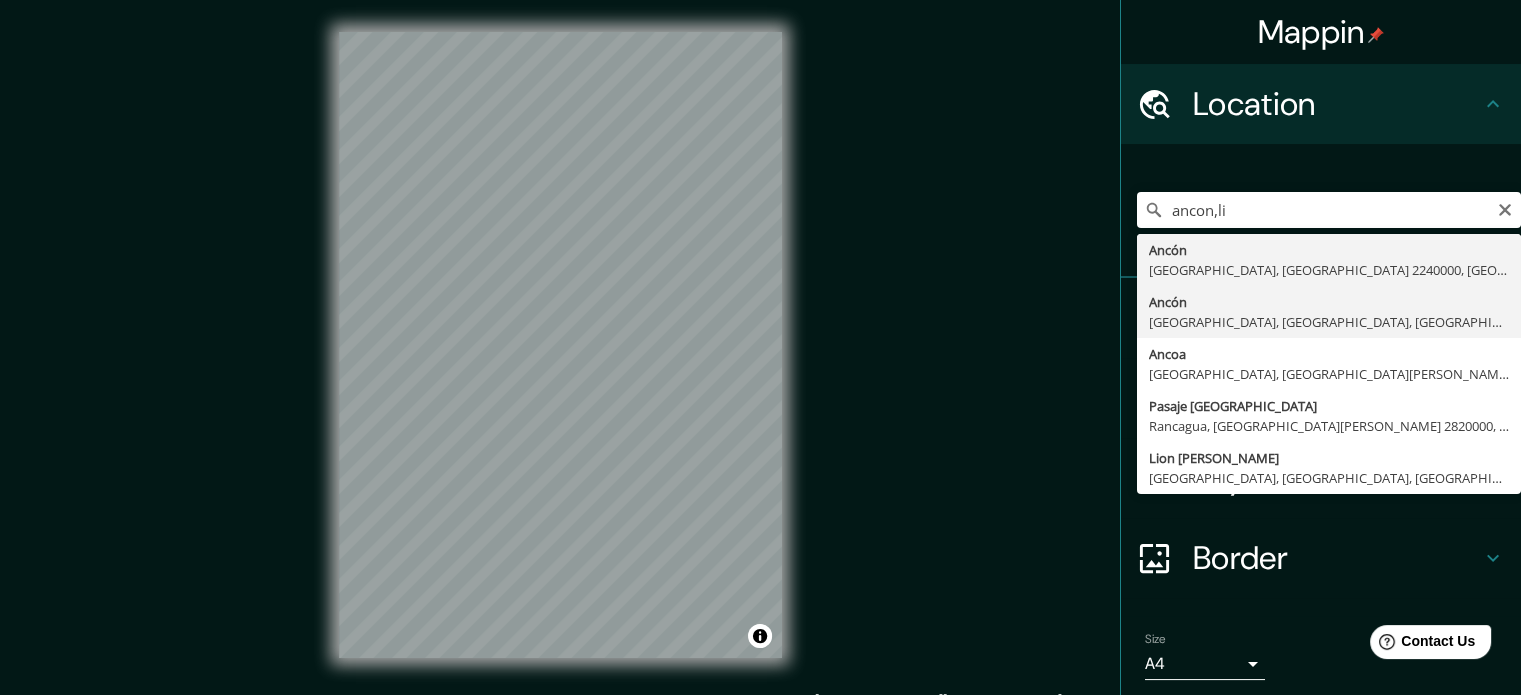 type on "Ancón, [GEOGRAPHIC_DATA], [GEOGRAPHIC_DATA], [GEOGRAPHIC_DATA]" 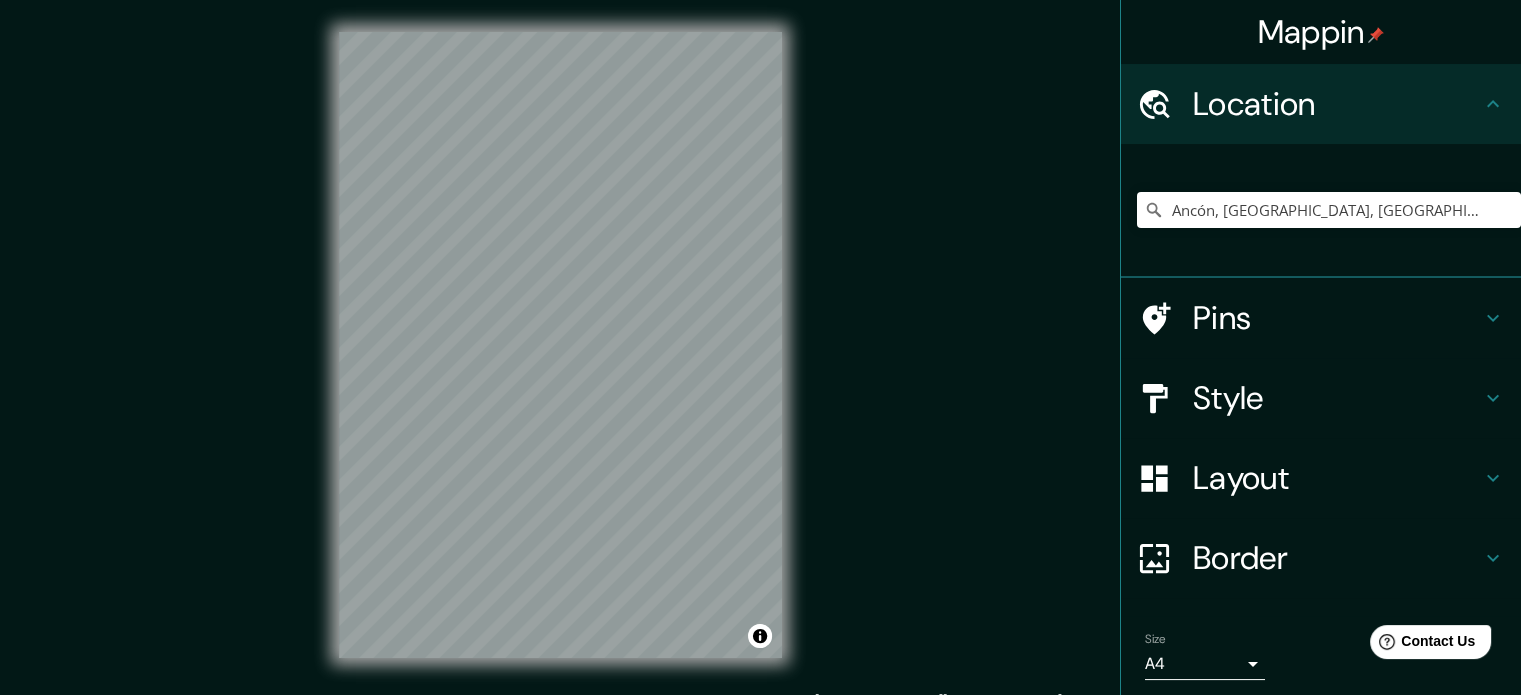click on "Pins" at bounding box center (1321, 318) 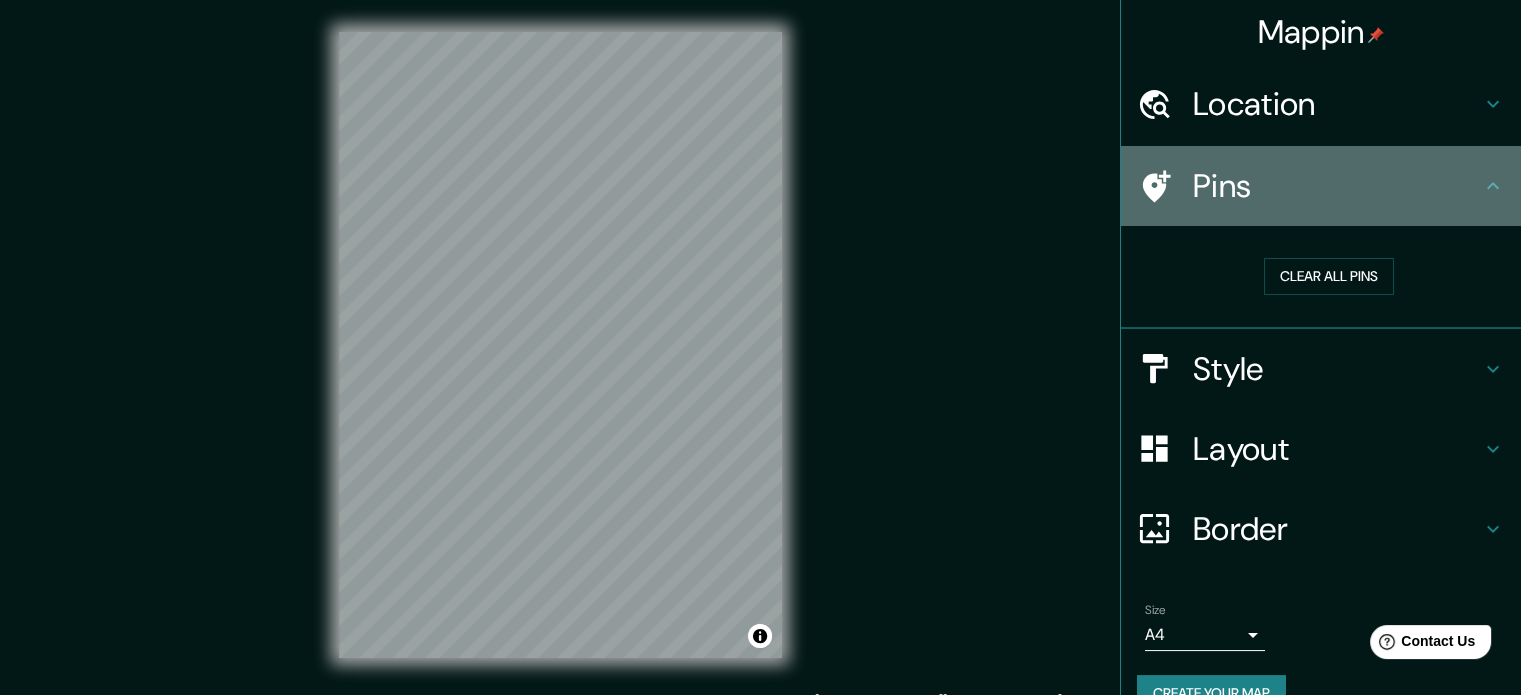 click on "Pins" at bounding box center (1337, 186) 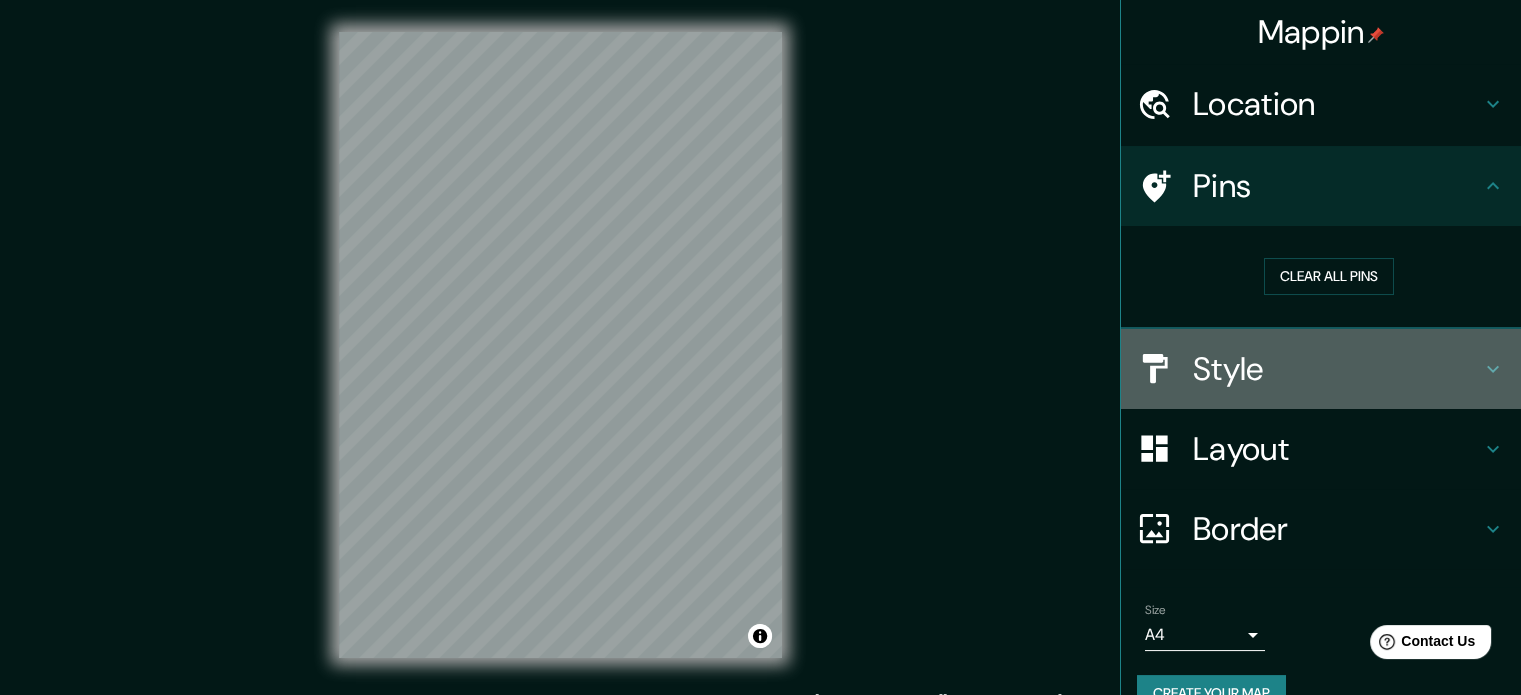 click on "Style" at bounding box center [1337, 369] 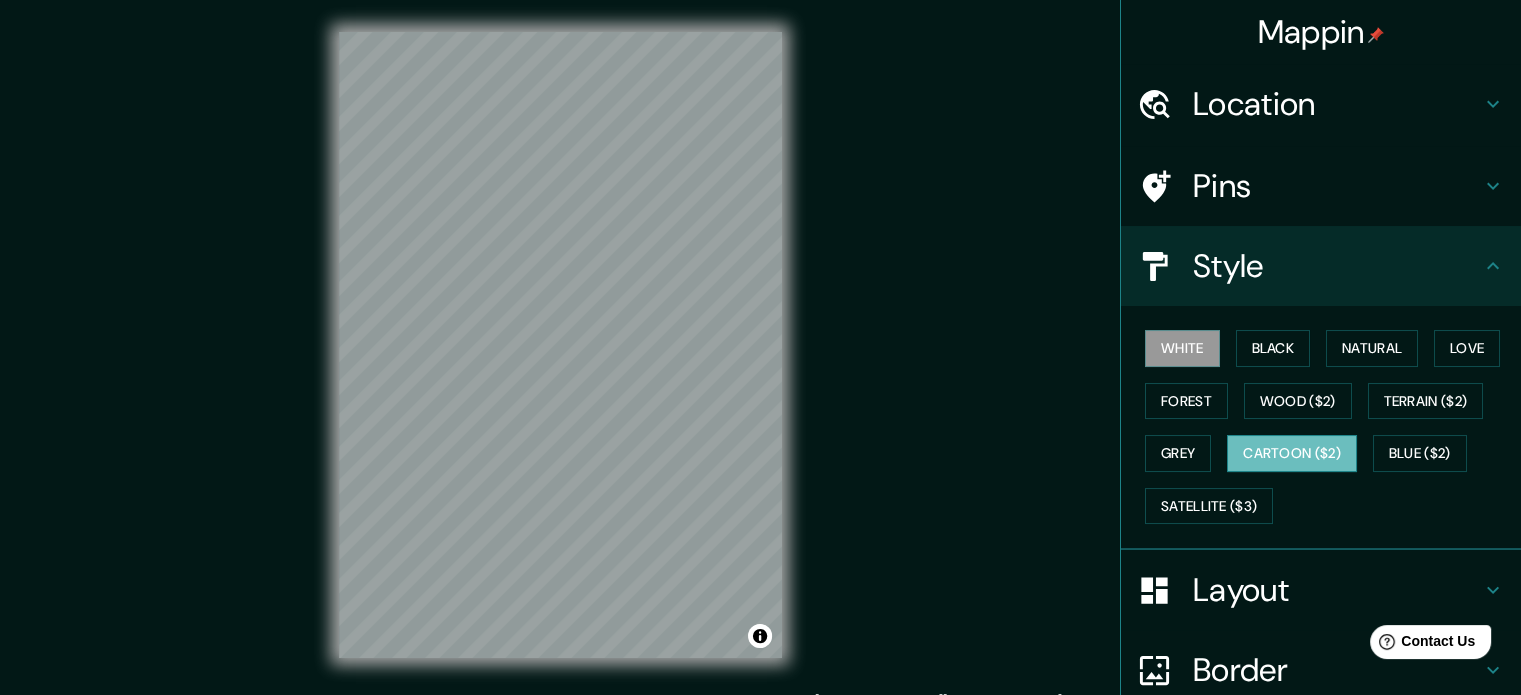 click on "Cartoon ($2)" at bounding box center (1292, 453) 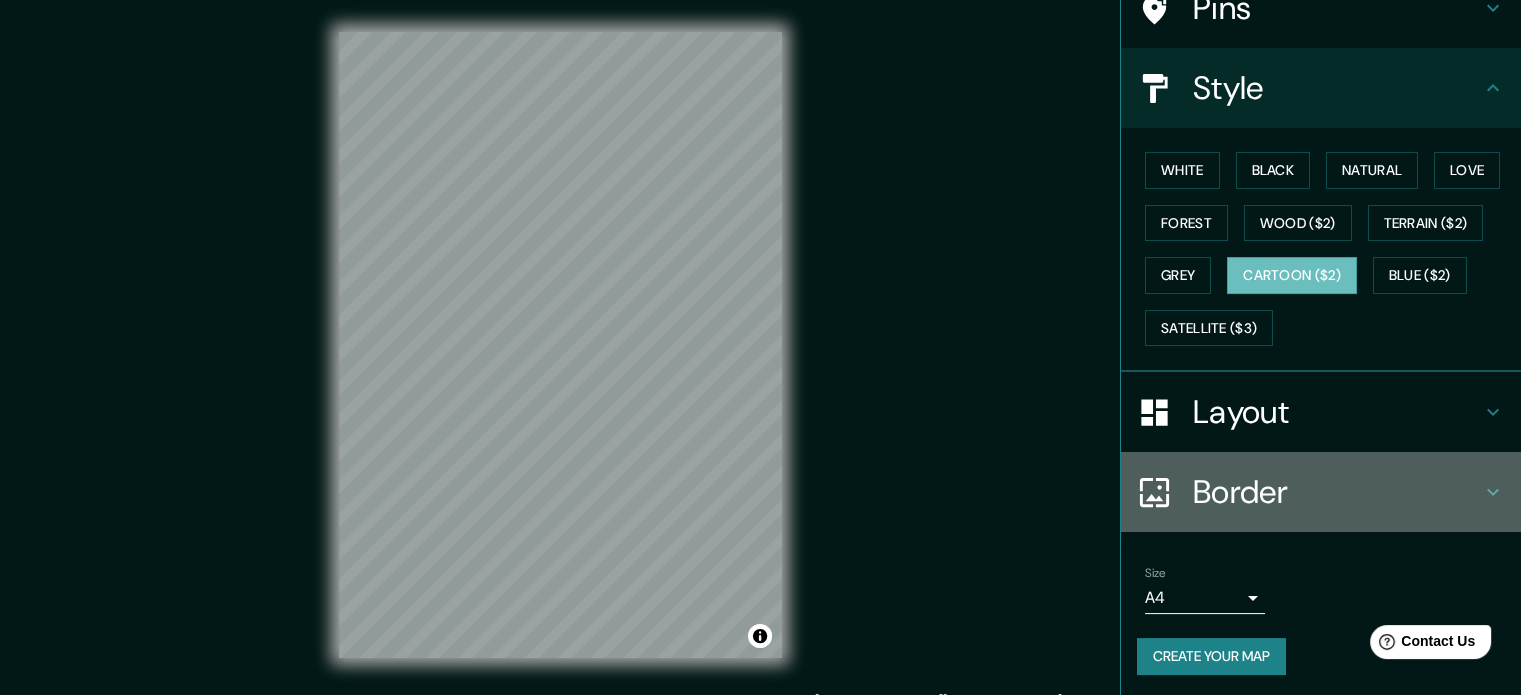 click on "Border" at bounding box center (1337, 492) 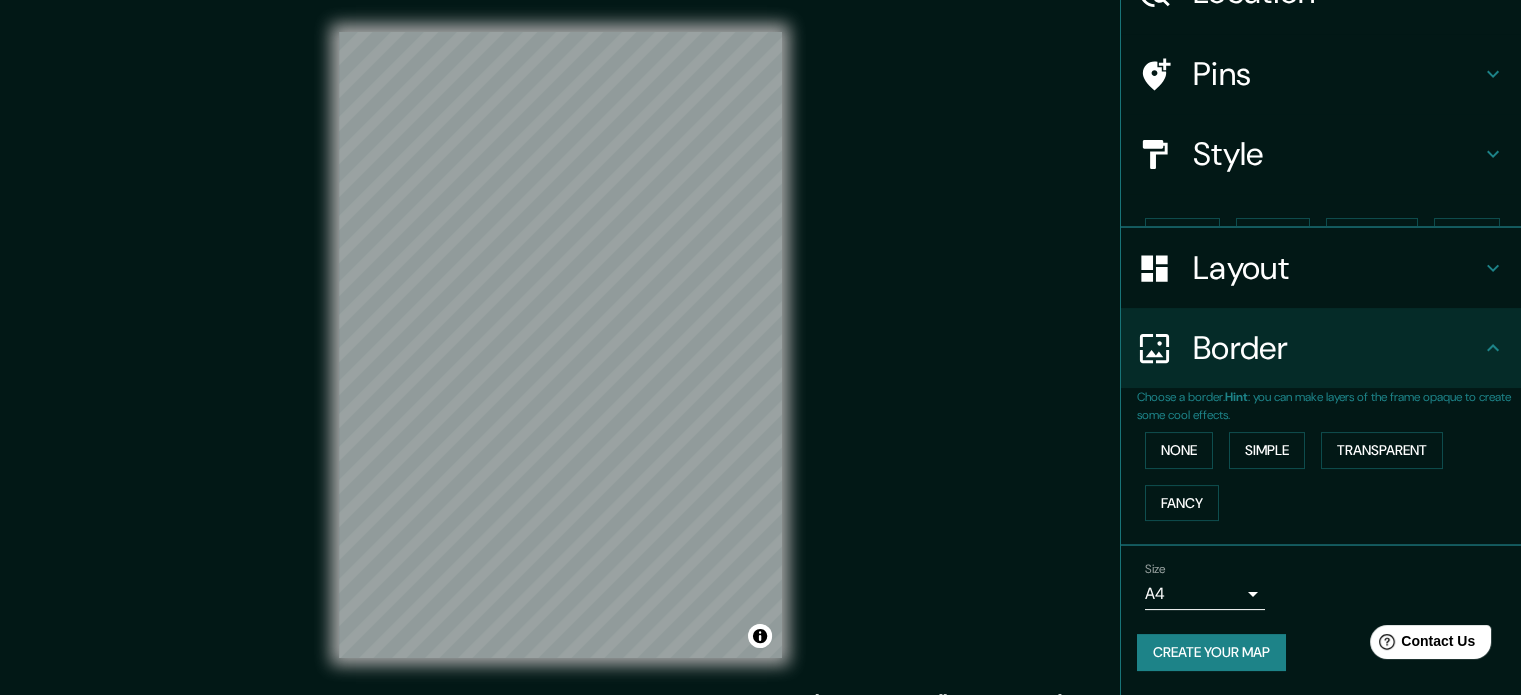 scroll, scrollTop: 76, scrollLeft: 0, axis: vertical 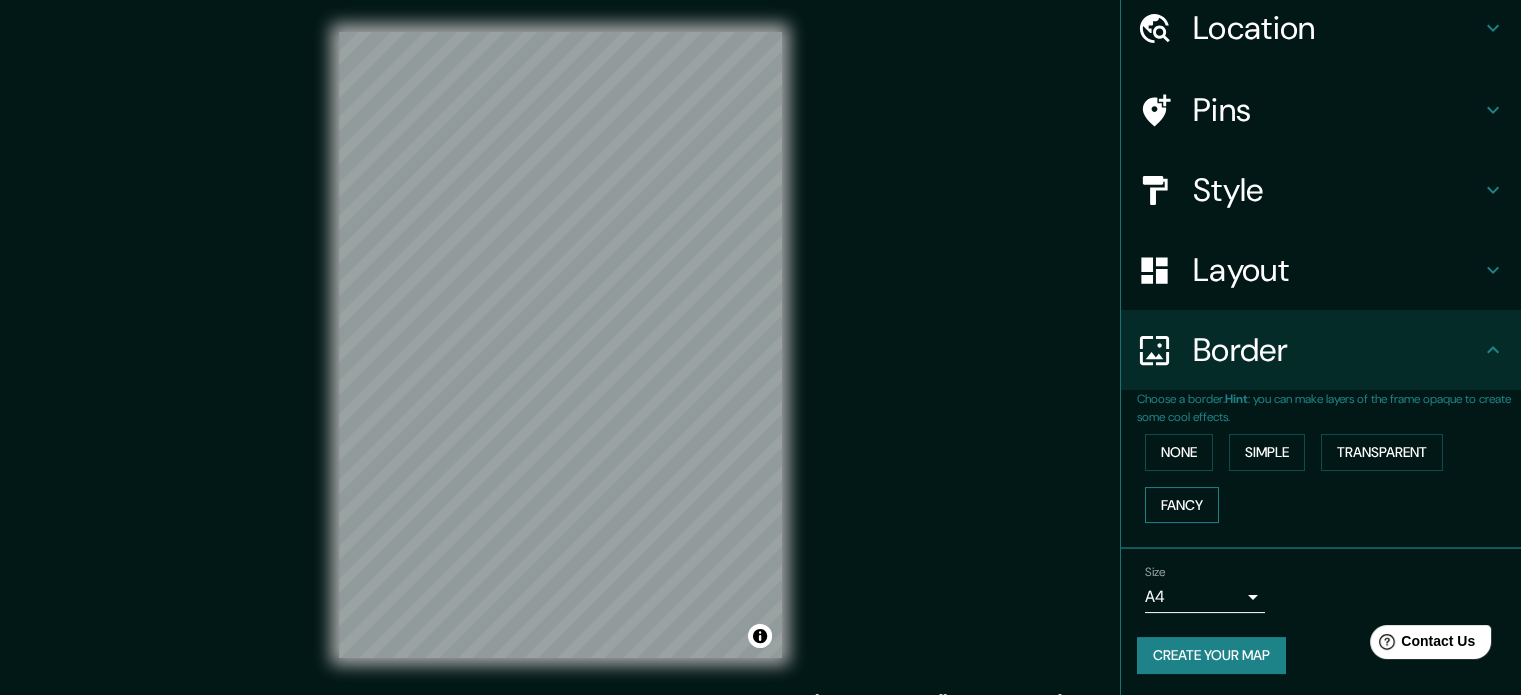 click on "Fancy" at bounding box center (1182, 505) 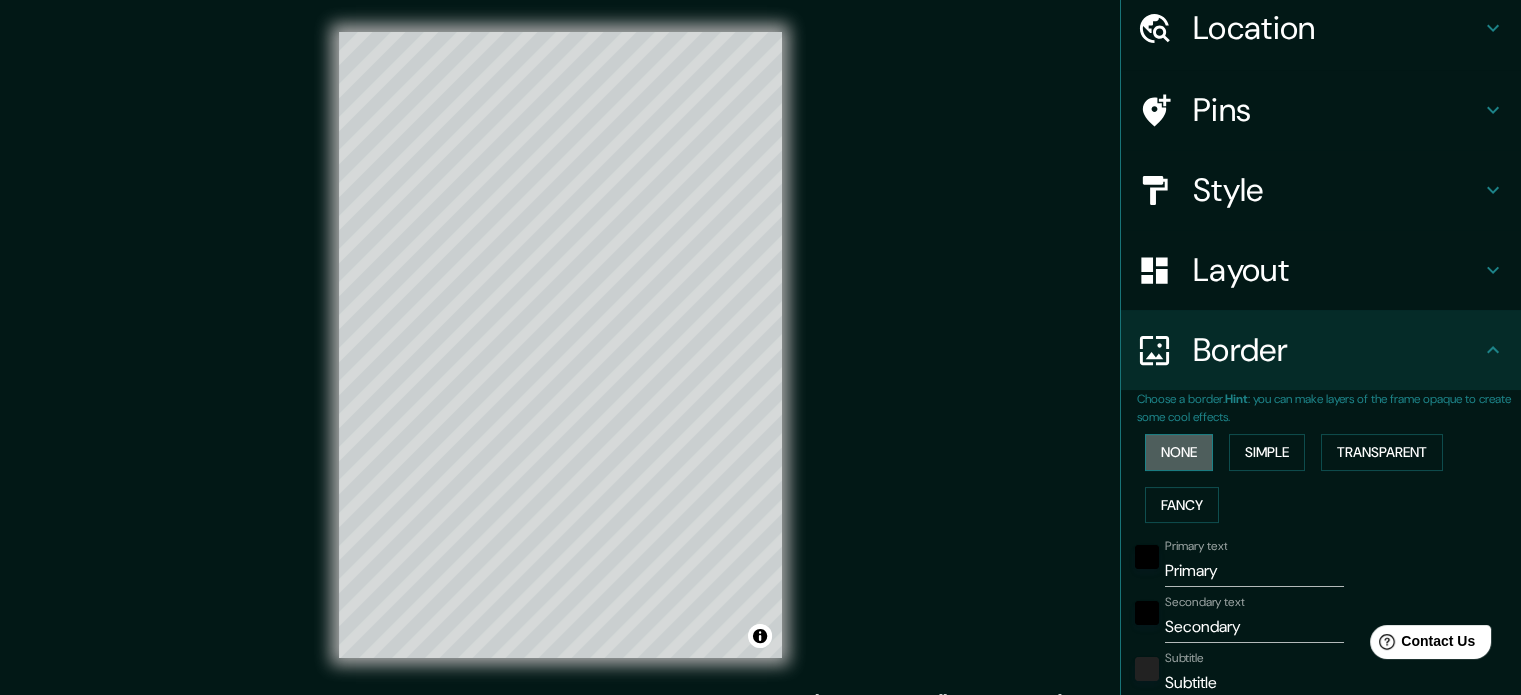 click on "None" at bounding box center [1179, 452] 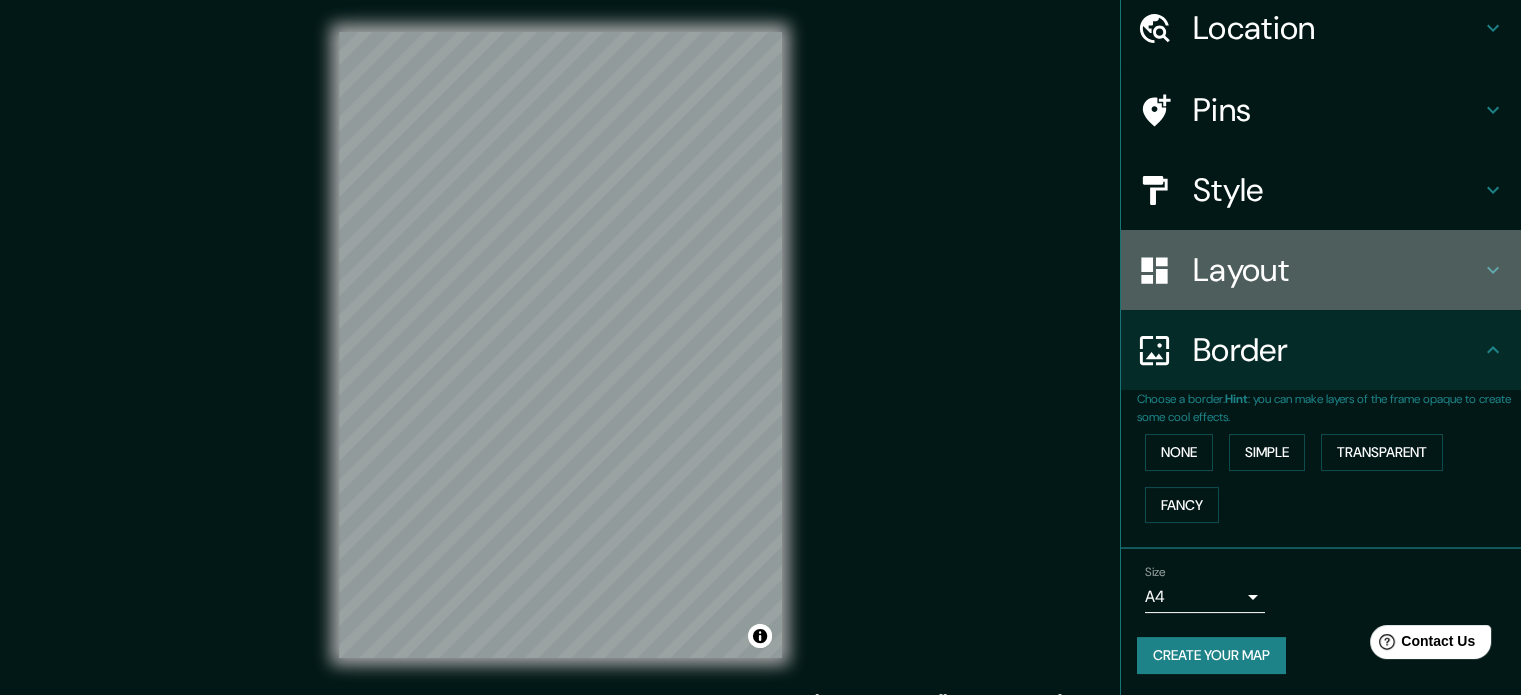 click on "Layout" at bounding box center (1337, 270) 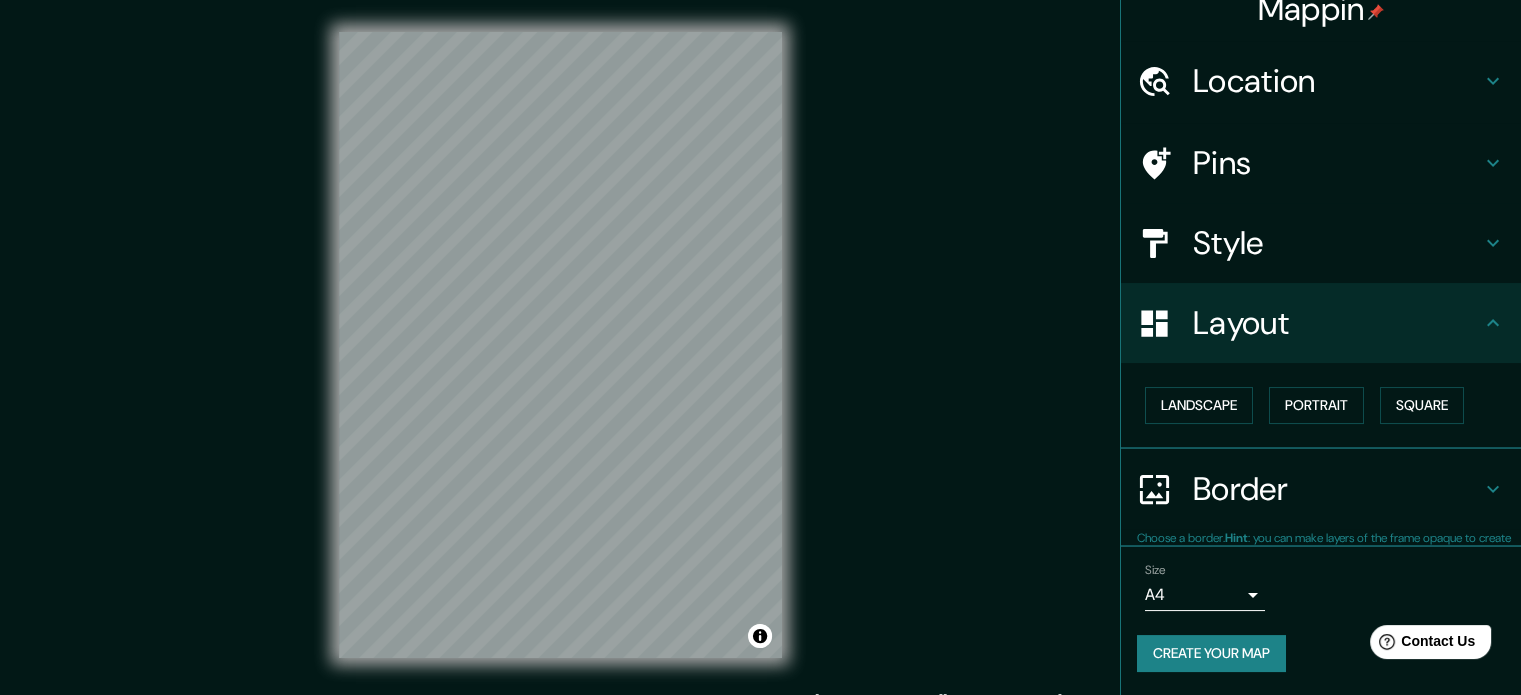 scroll, scrollTop: 22, scrollLeft: 0, axis: vertical 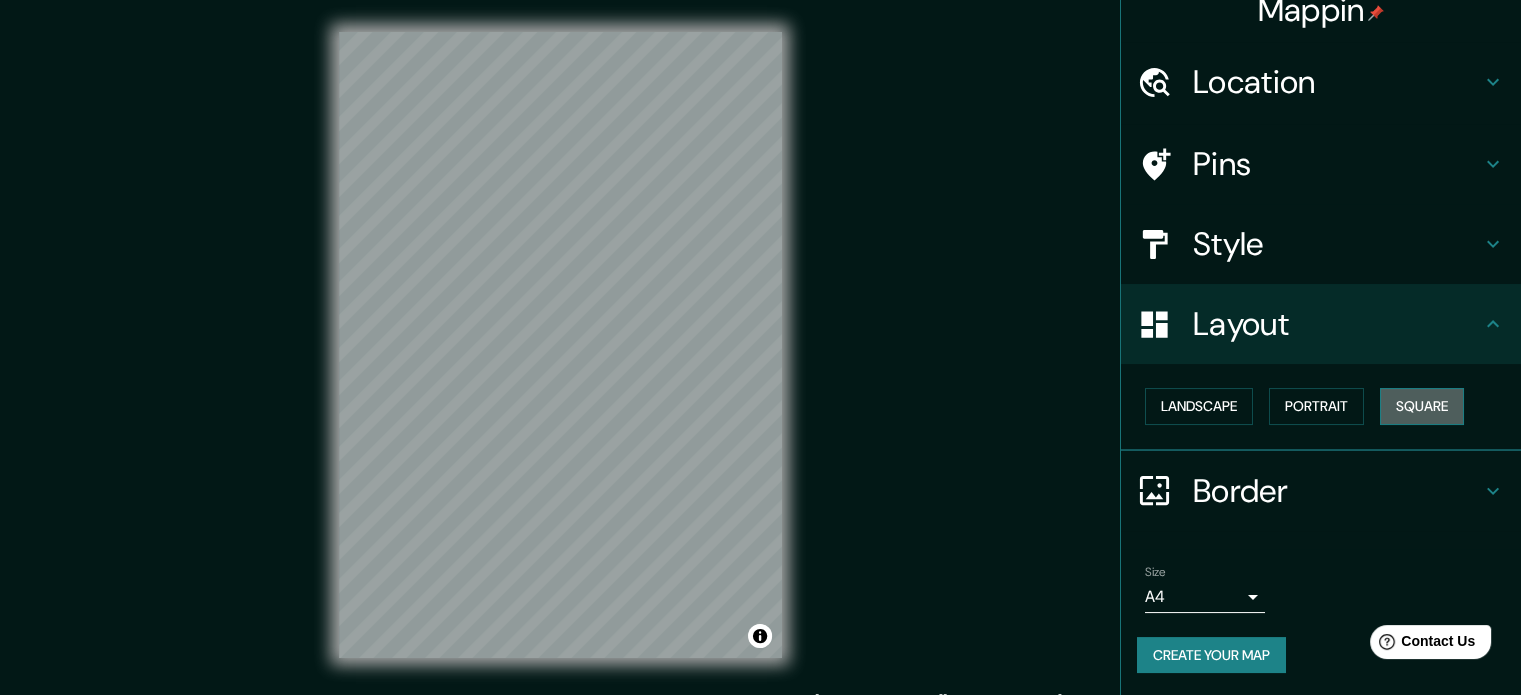 click on "Square" at bounding box center (1422, 406) 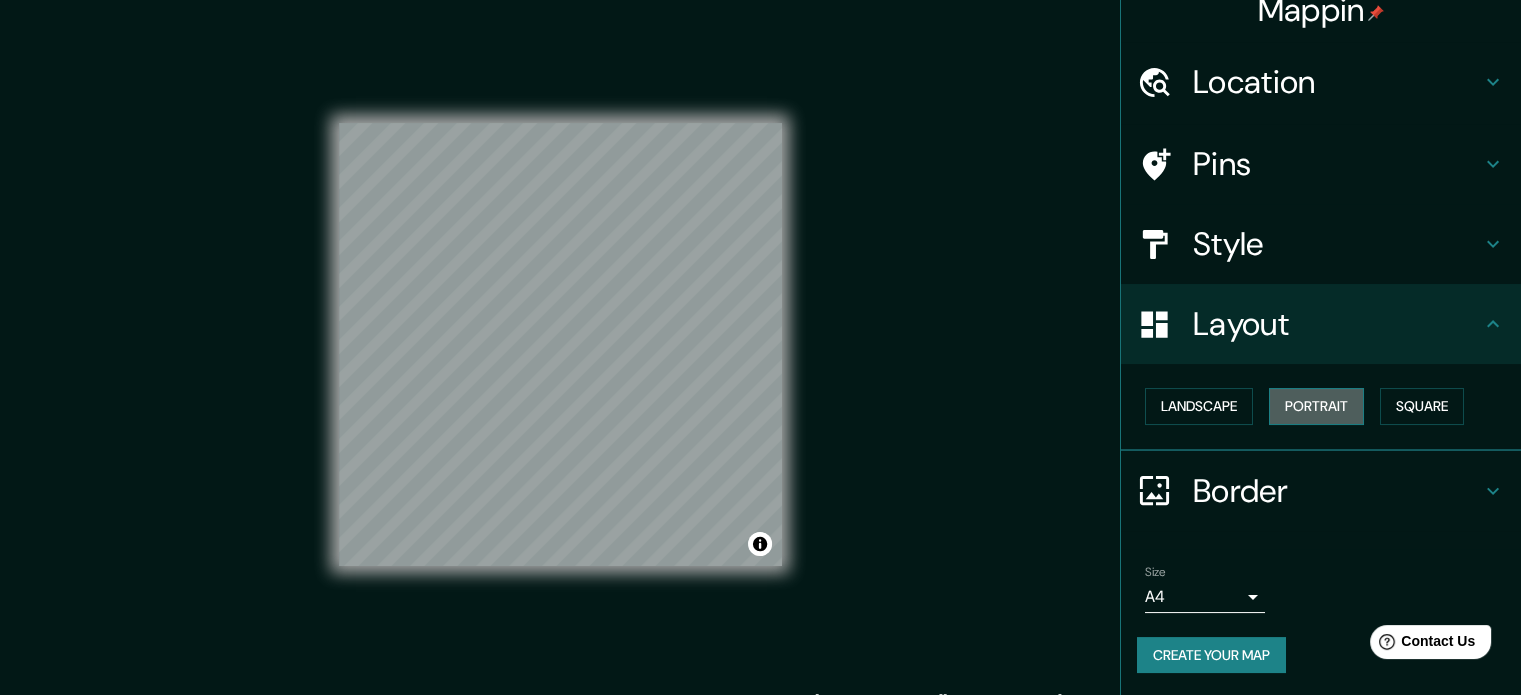 click on "Portrait" at bounding box center (1316, 406) 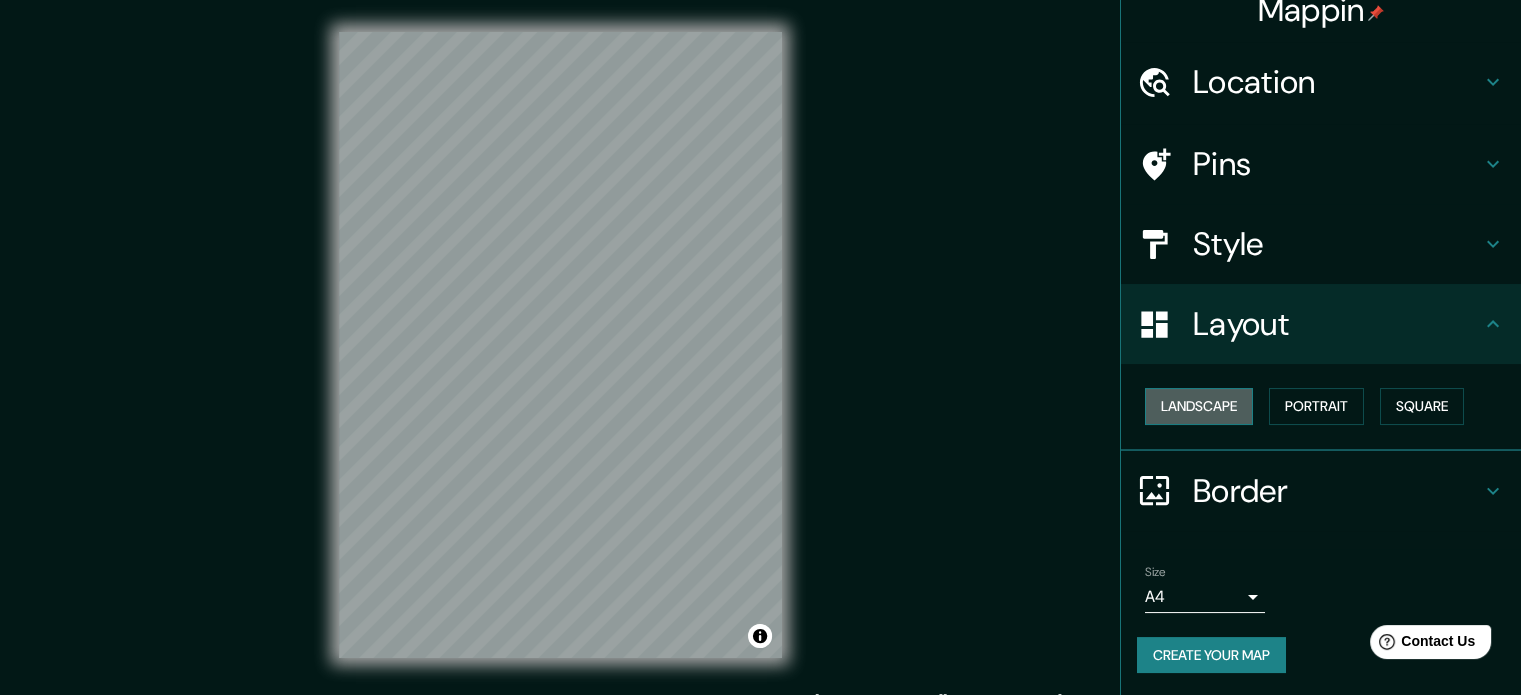 click on "Landscape" at bounding box center [1199, 406] 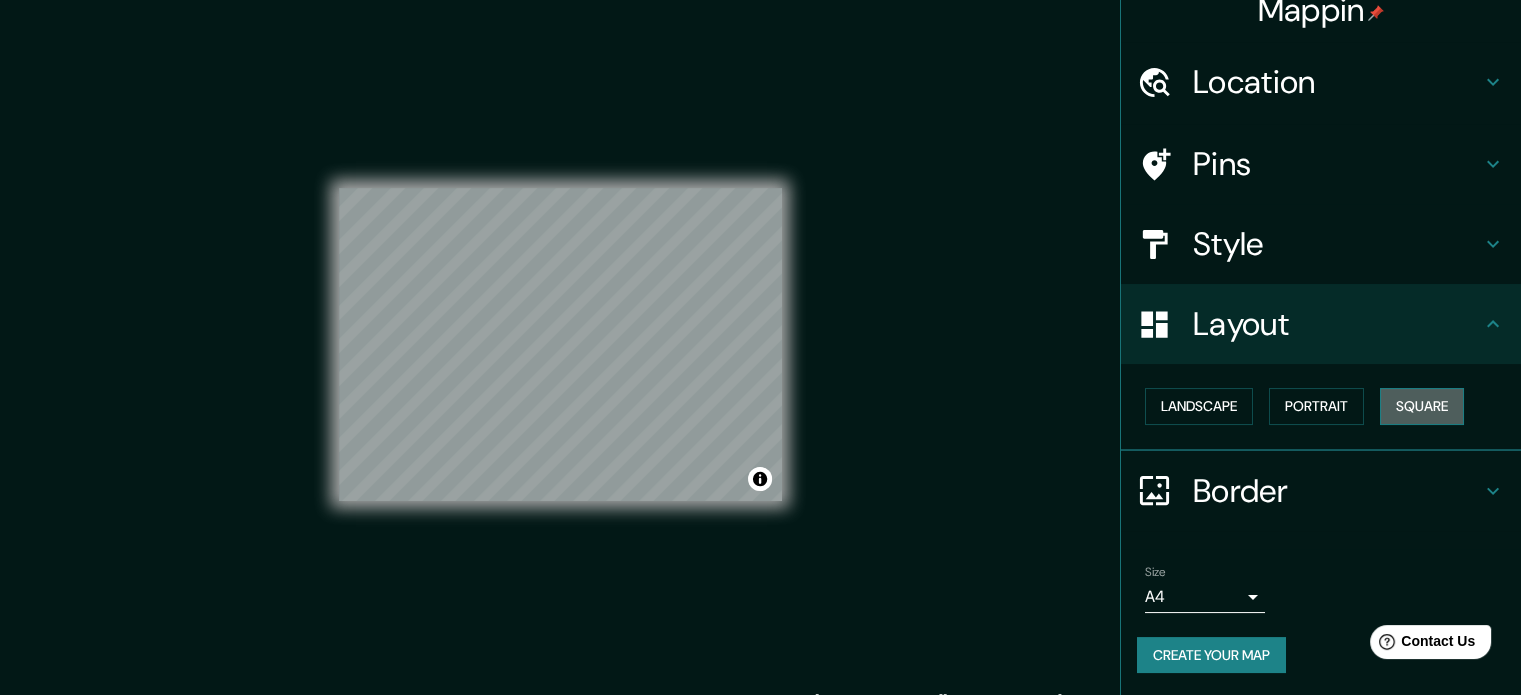 click on "Square" at bounding box center [1422, 406] 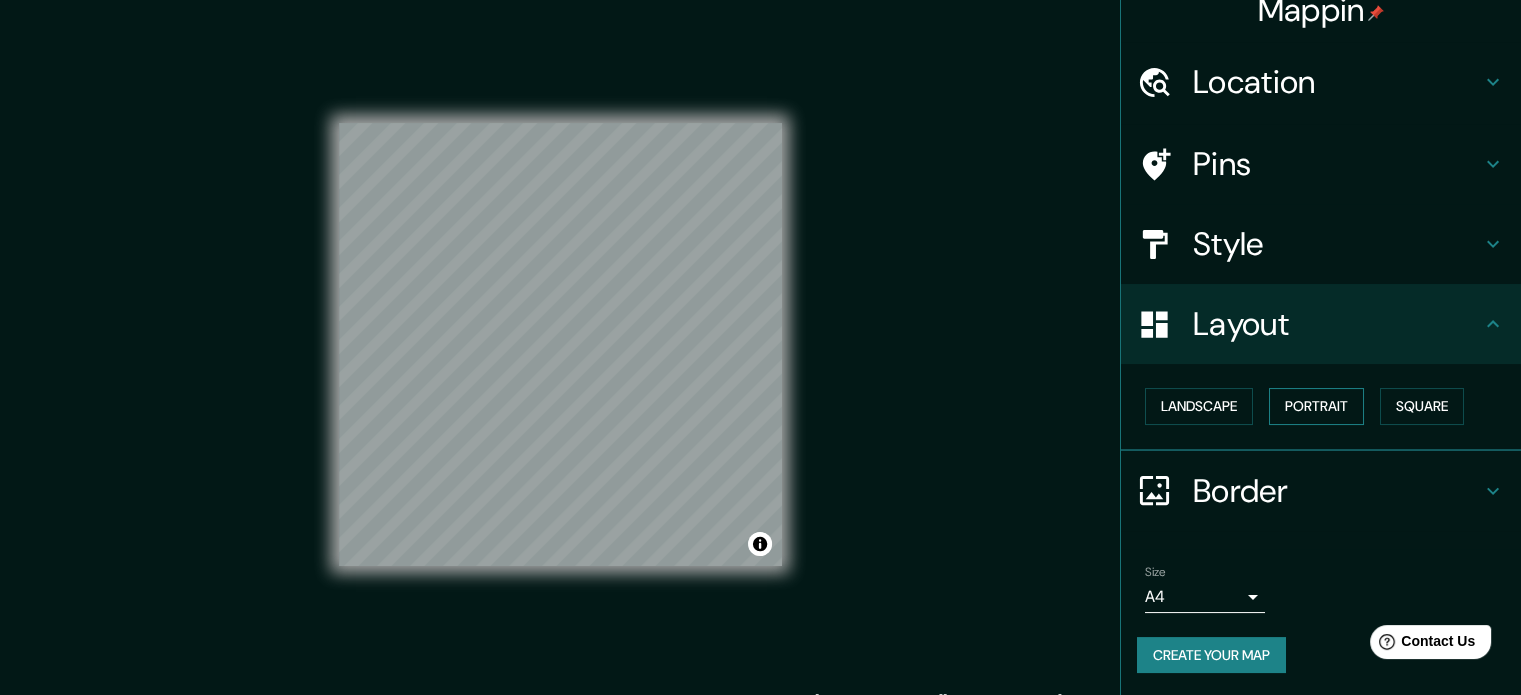 click on "Portrait" at bounding box center (1316, 406) 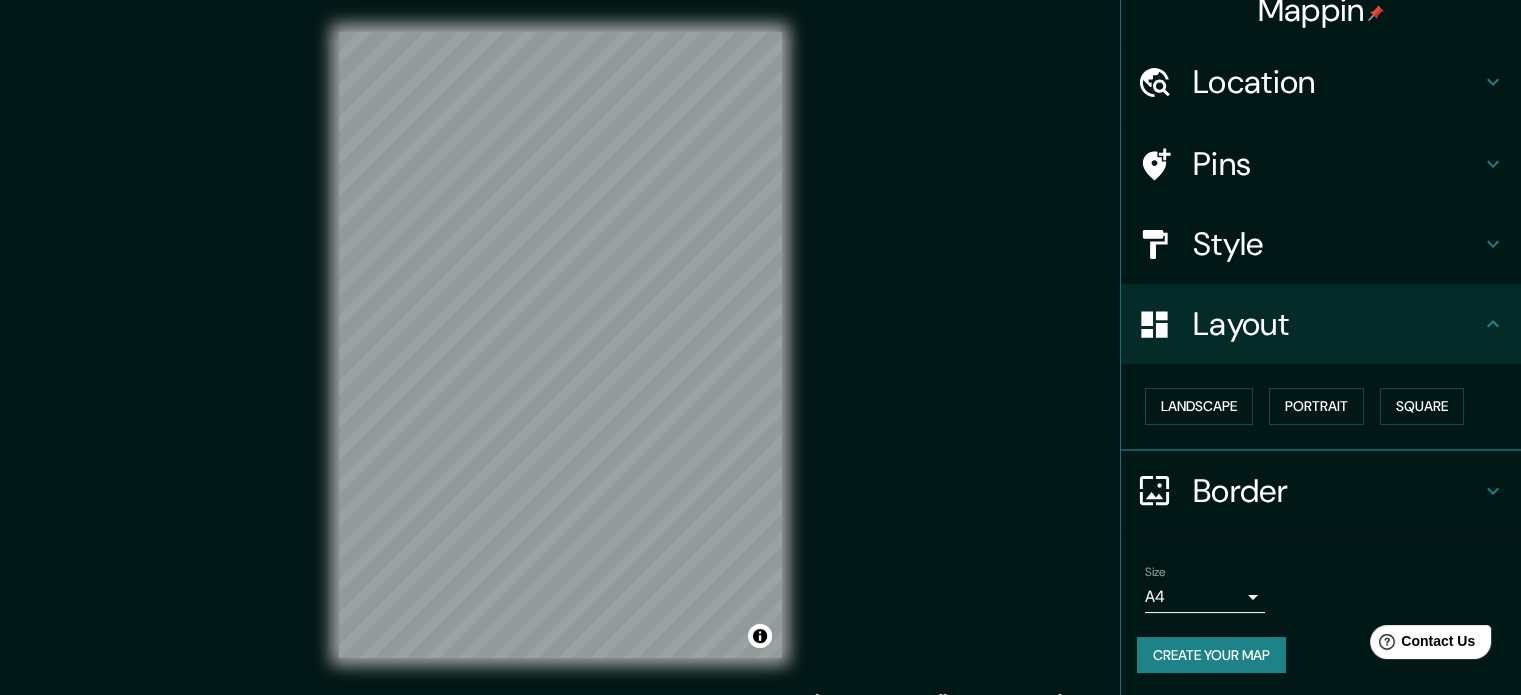 click on "Style" at bounding box center (1337, 244) 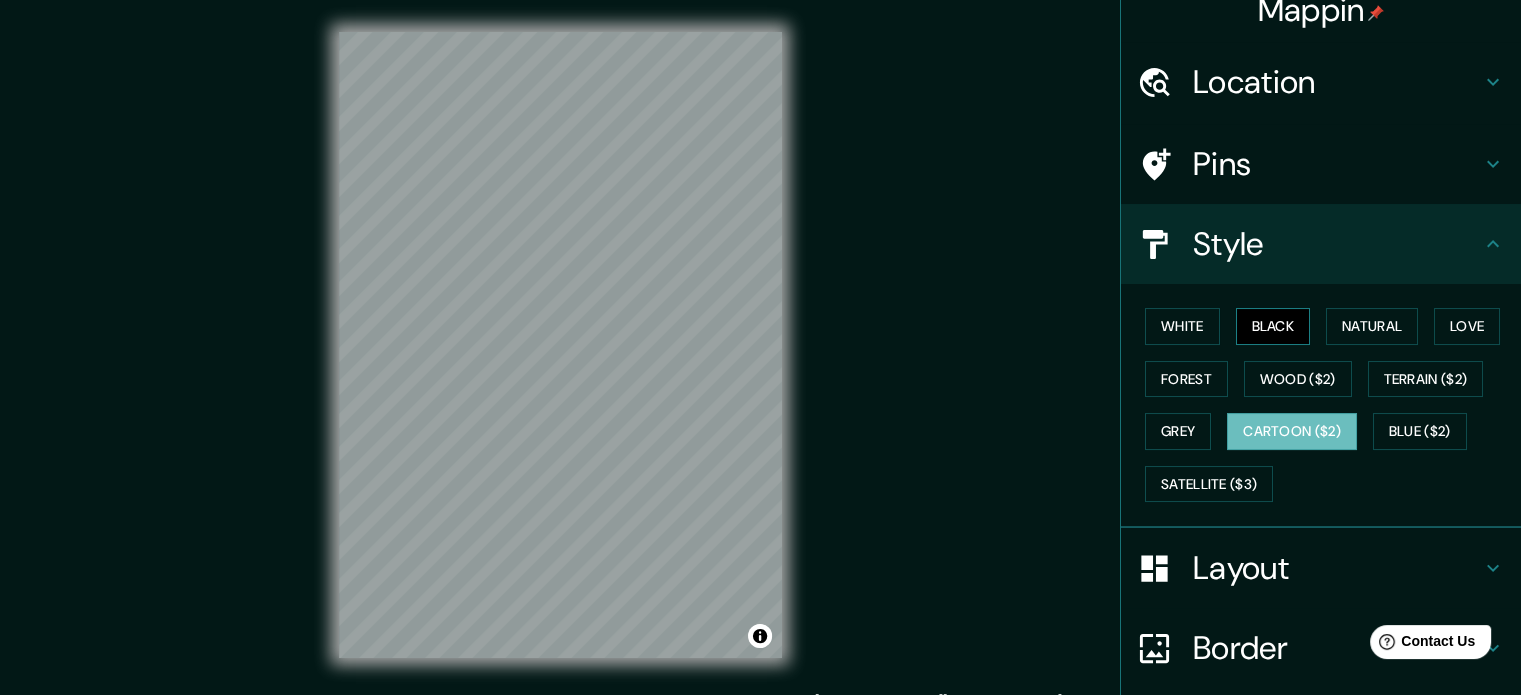 click on "Black" at bounding box center [1273, 326] 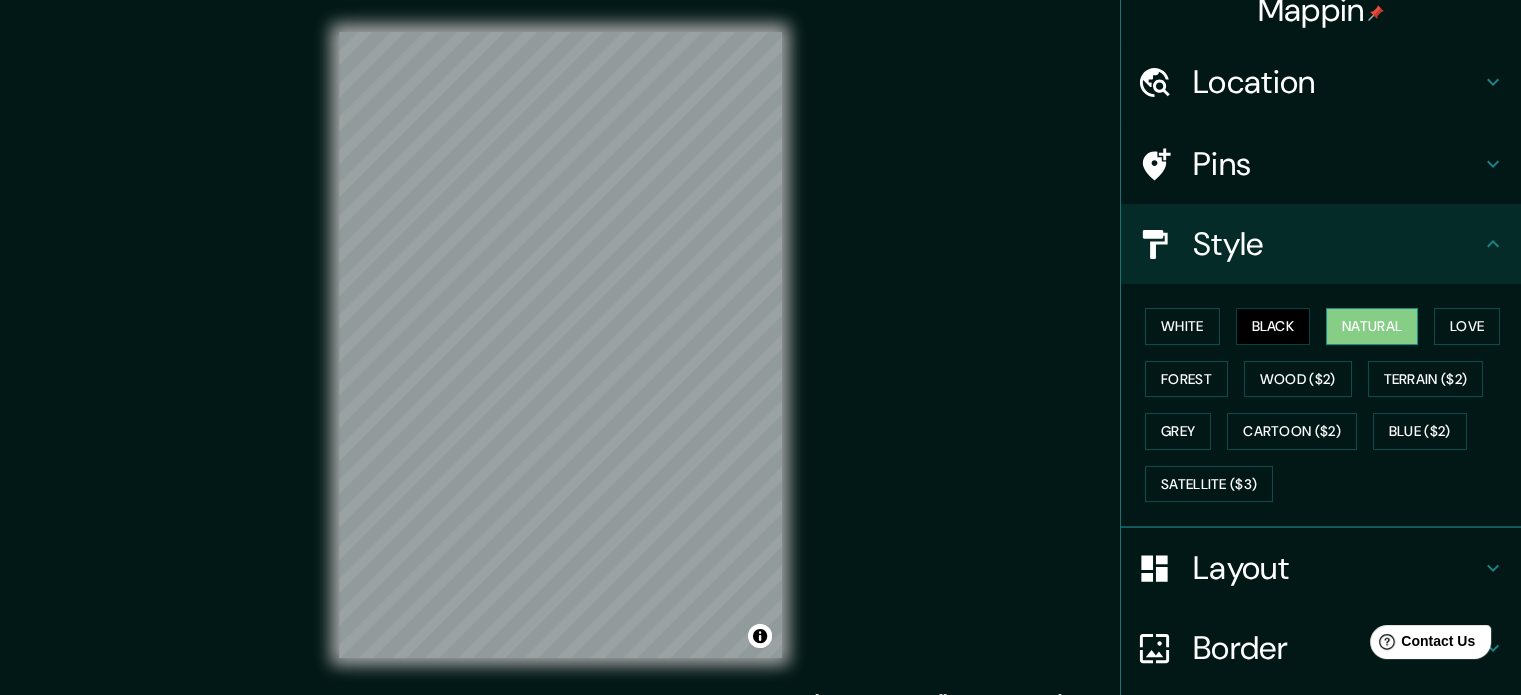 click on "Natural" at bounding box center [1372, 326] 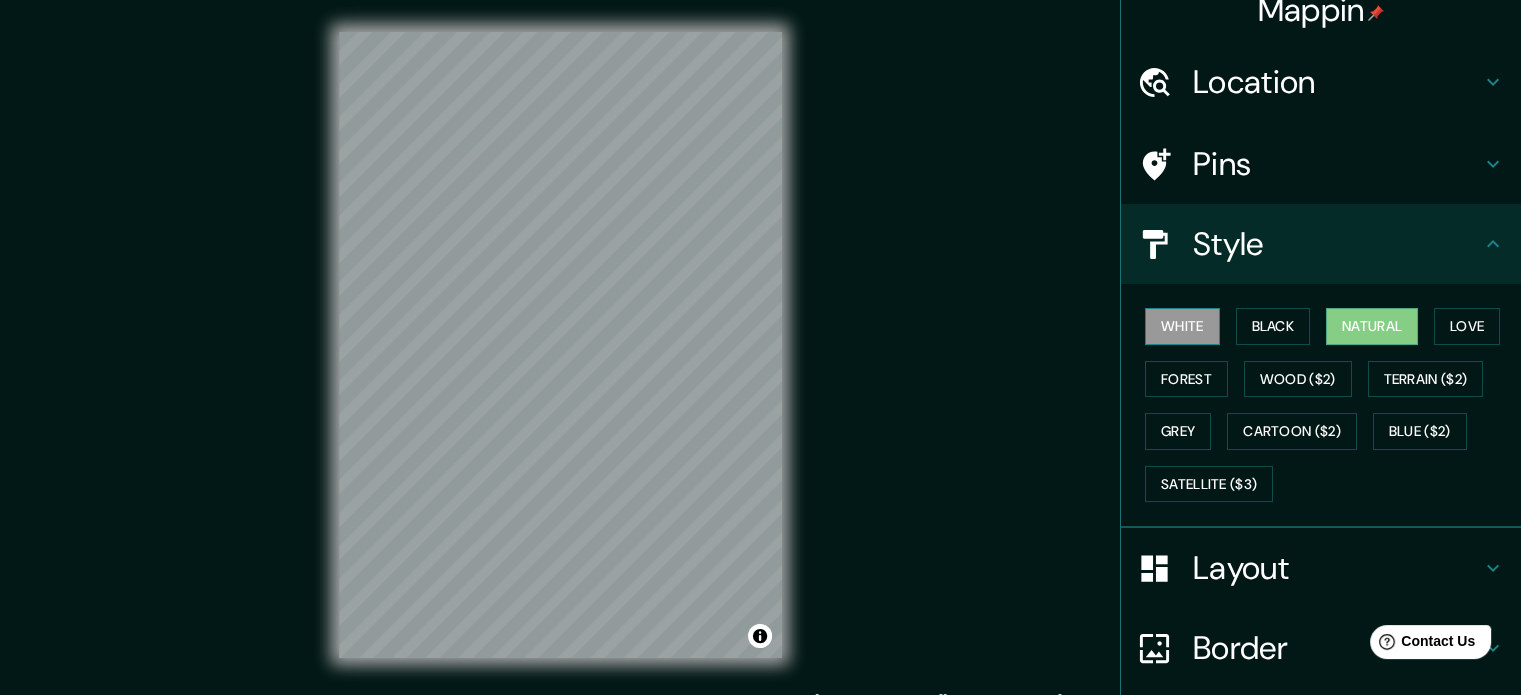 click on "White" at bounding box center (1182, 326) 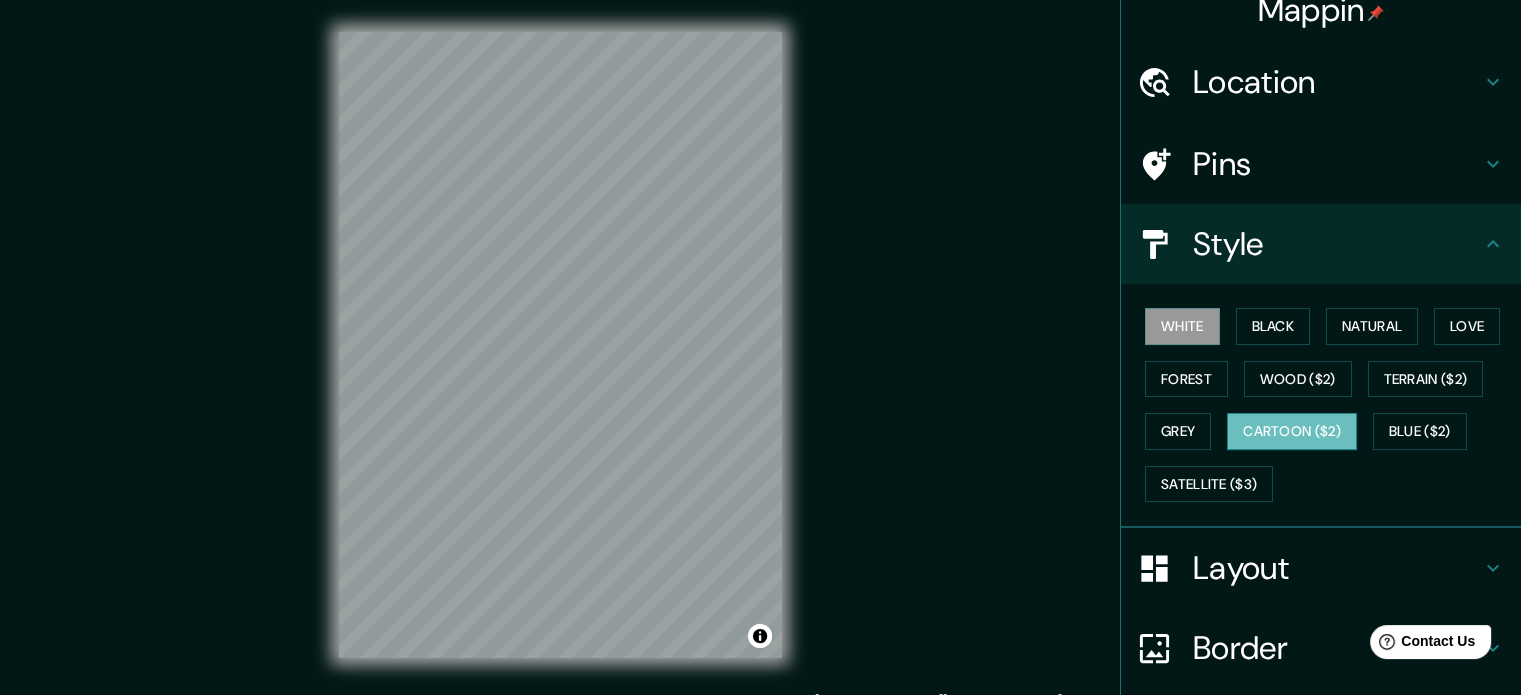 click on "Cartoon ($2)" at bounding box center [1292, 431] 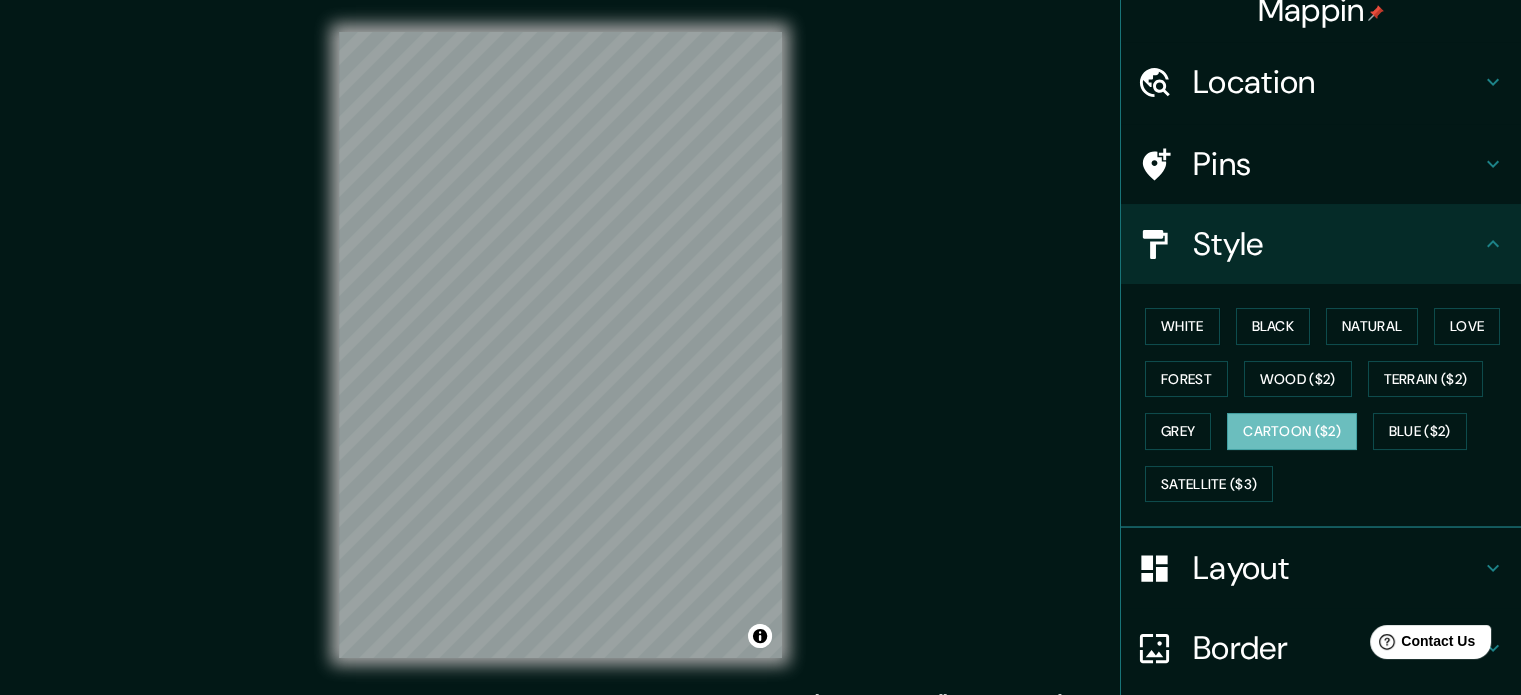 click on "Layout" at bounding box center (1337, 568) 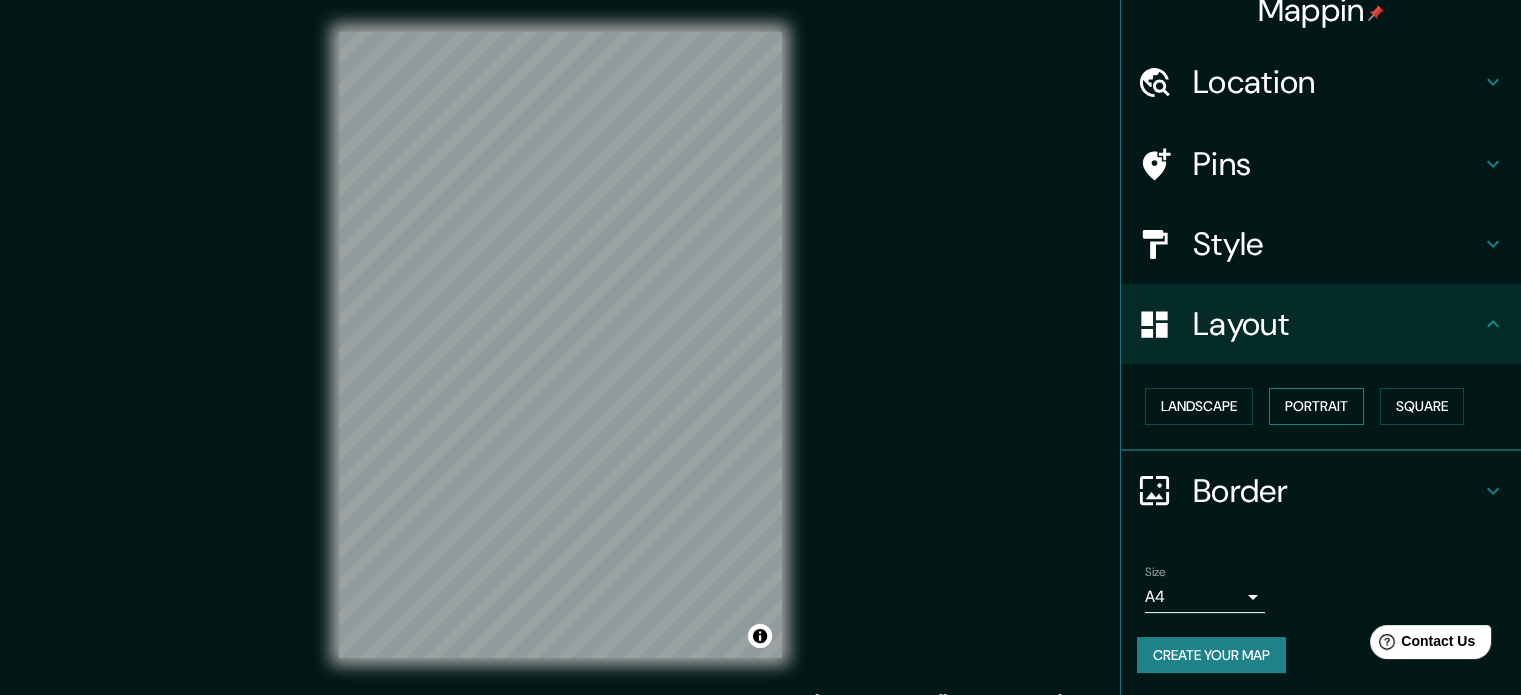 click on "Portrait" at bounding box center [1316, 406] 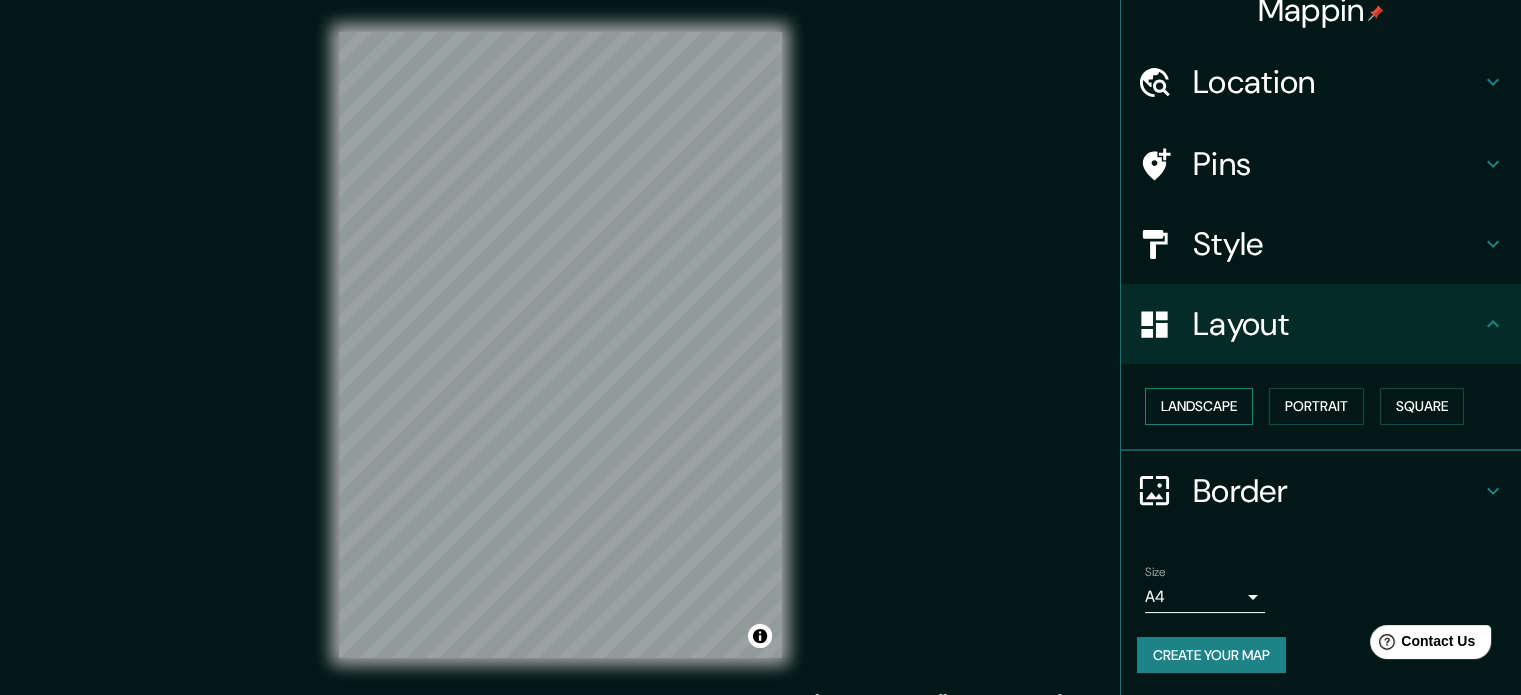click on "Landscape" at bounding box center (1199, 406) 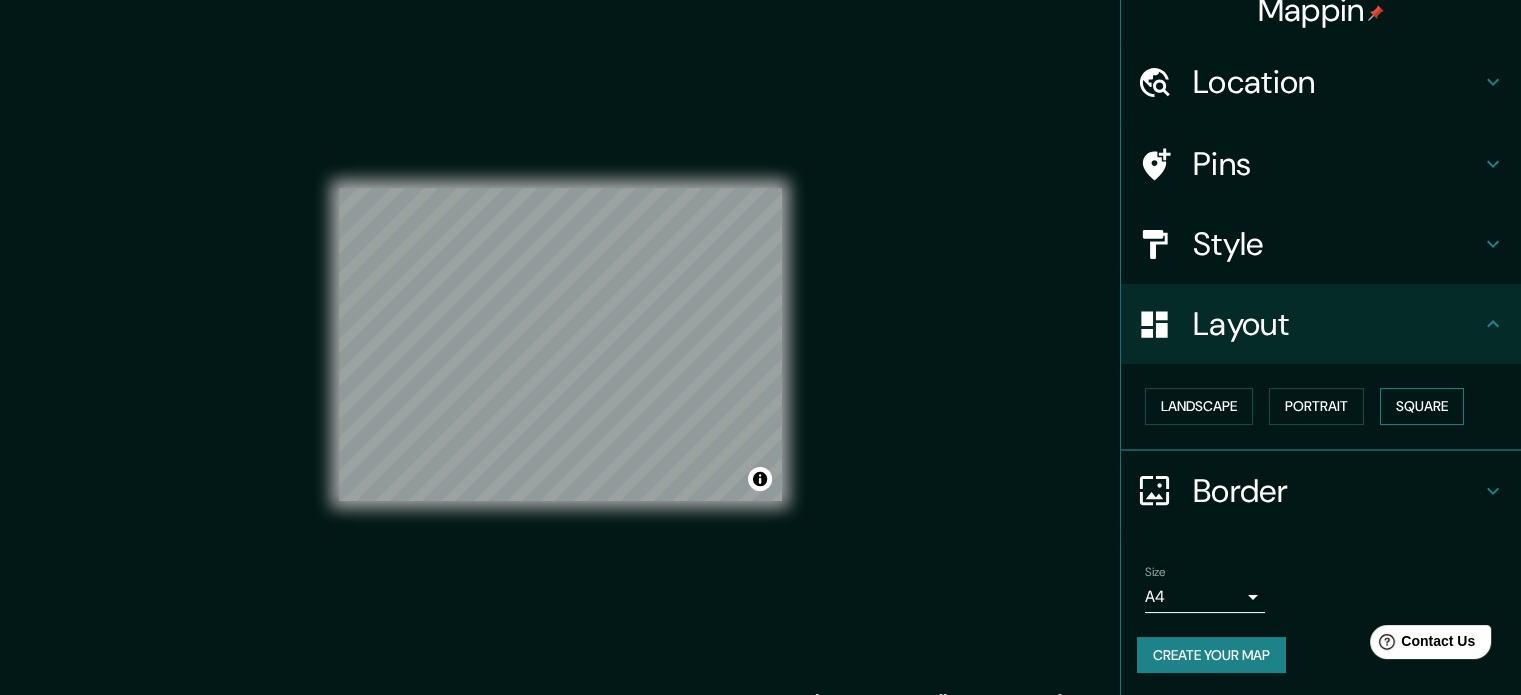 click on "Square" at bounding box center [1422, 406] 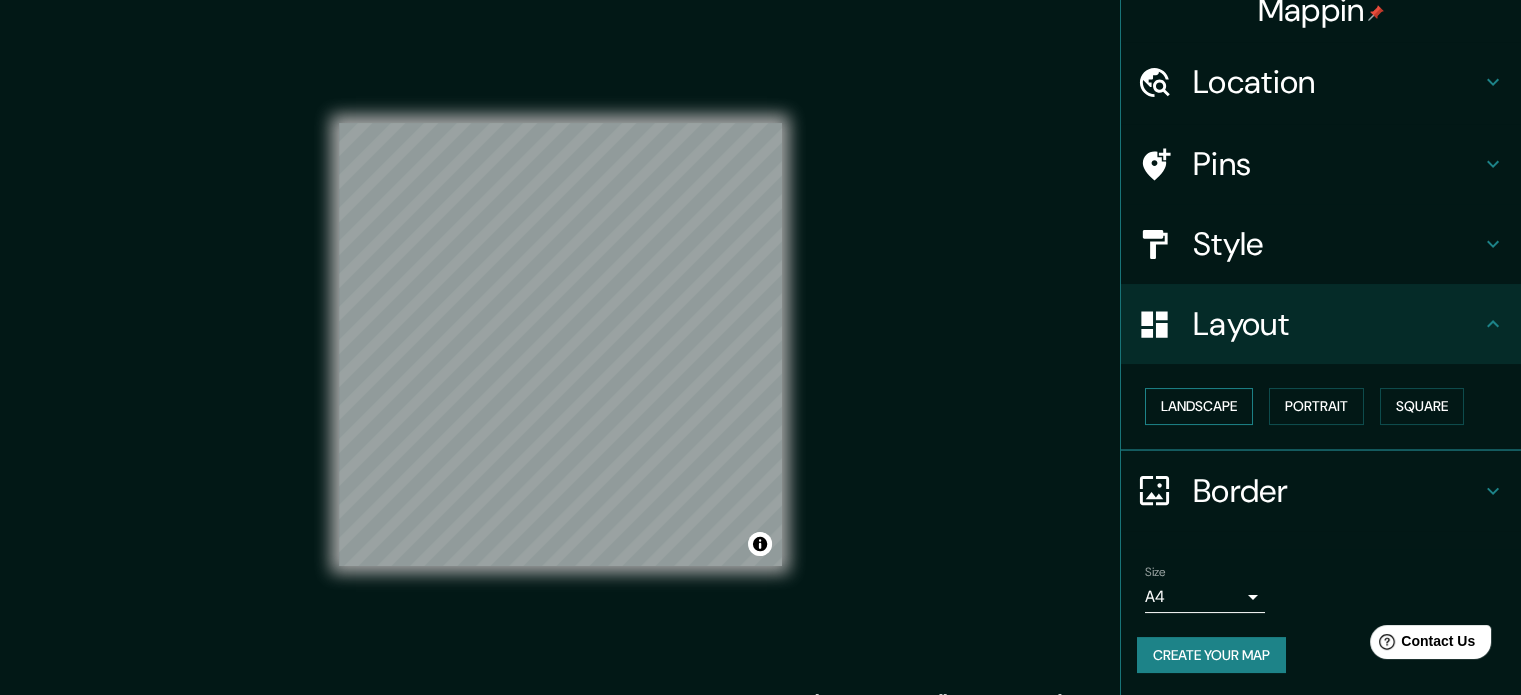 click on "Landscape" at bounding box center [1199, 406] 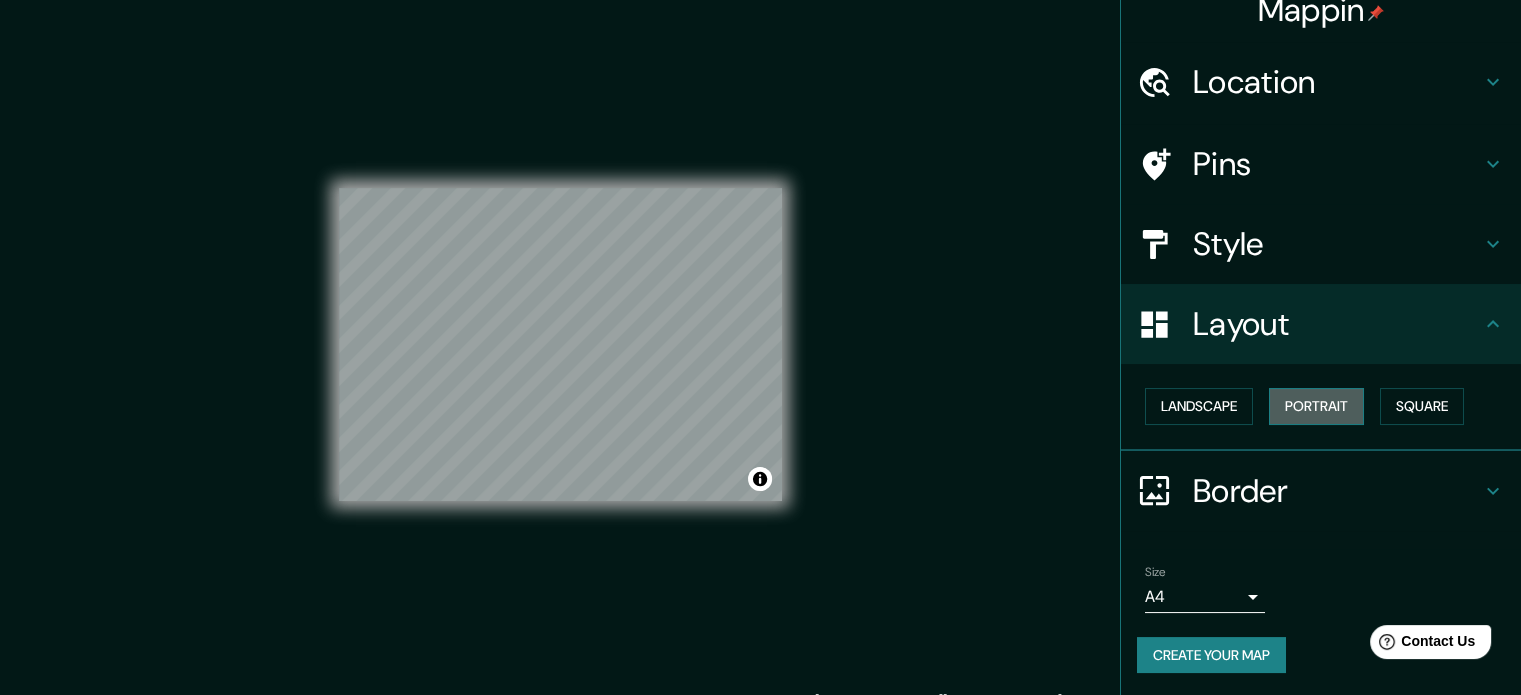 click on "Portrait" at bounding box center (1316, 406) 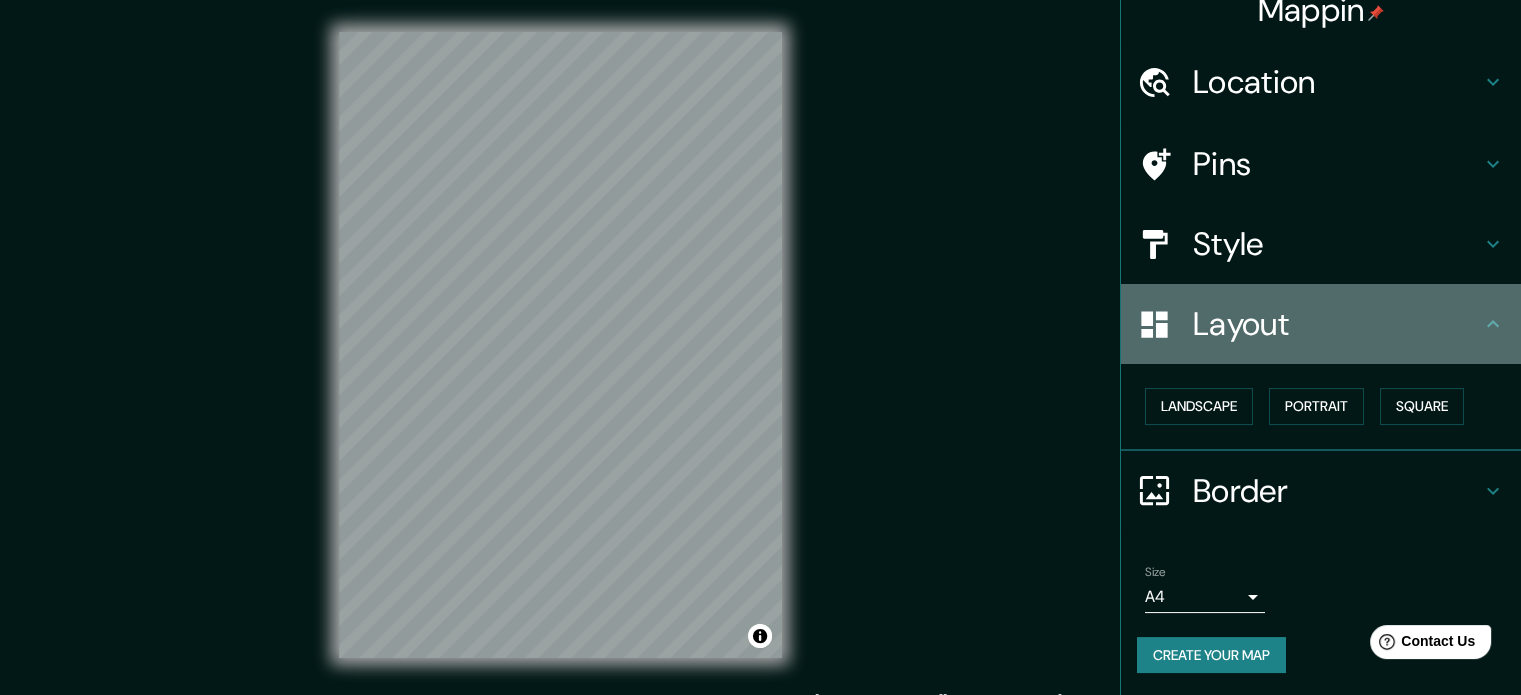 click on "Layout" at bounding box center [1337, 324] 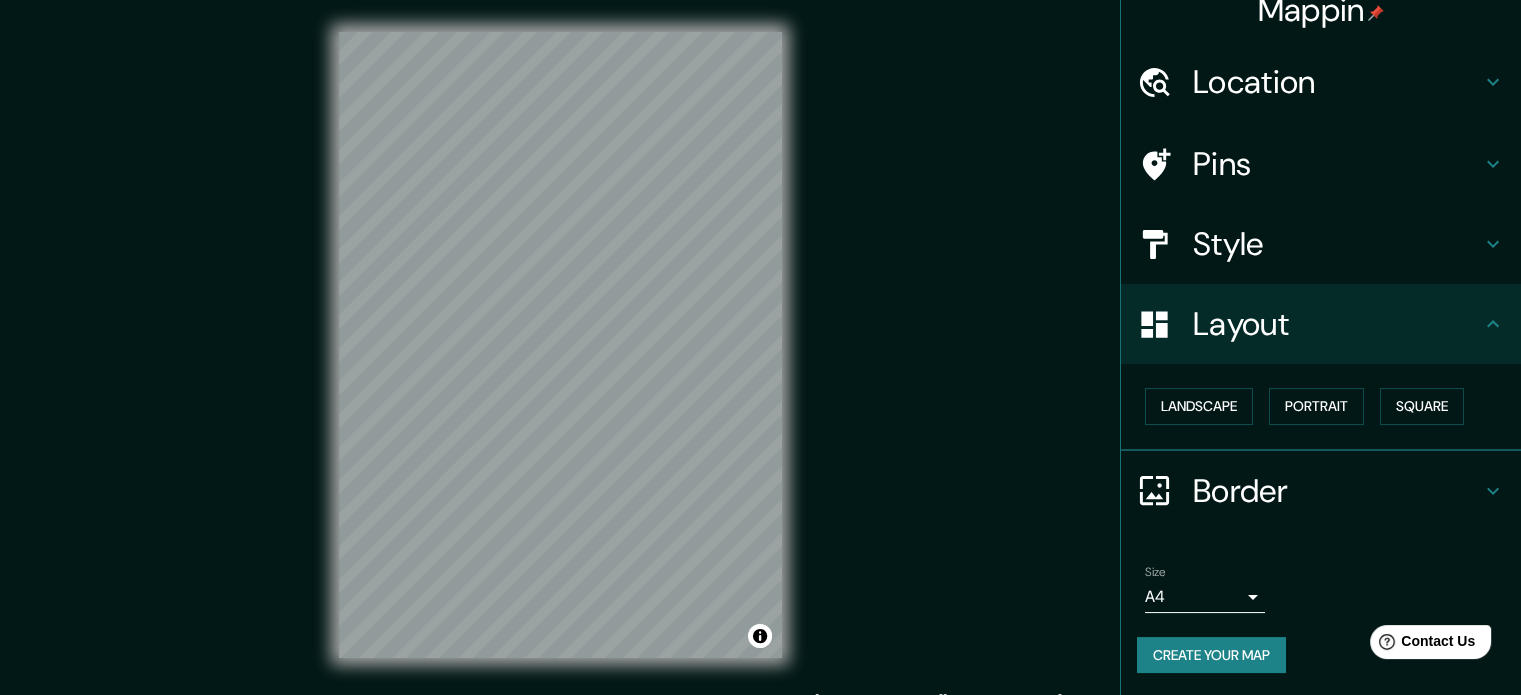 click on "Style" at bounding box center [1337, 244] 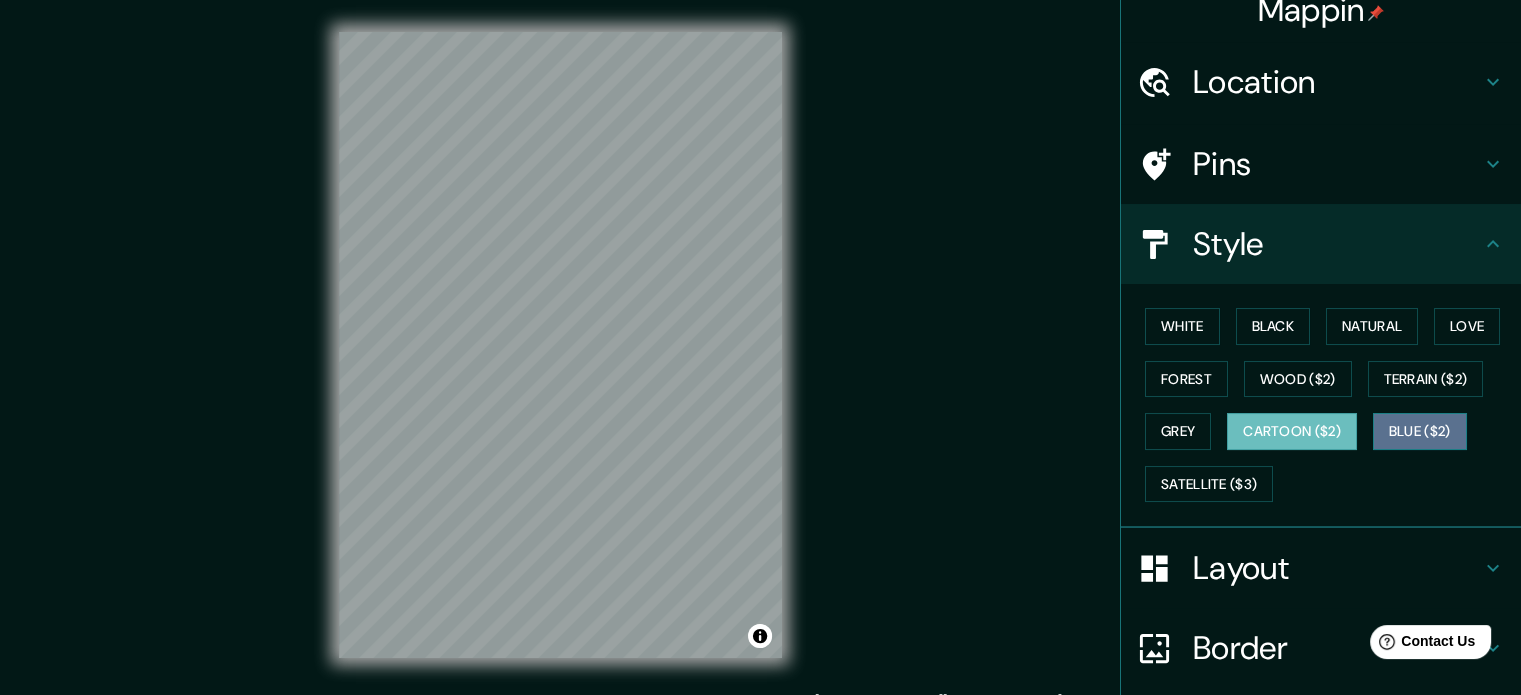 click on "Blue ($2)" at bounding box center (1420, 431) 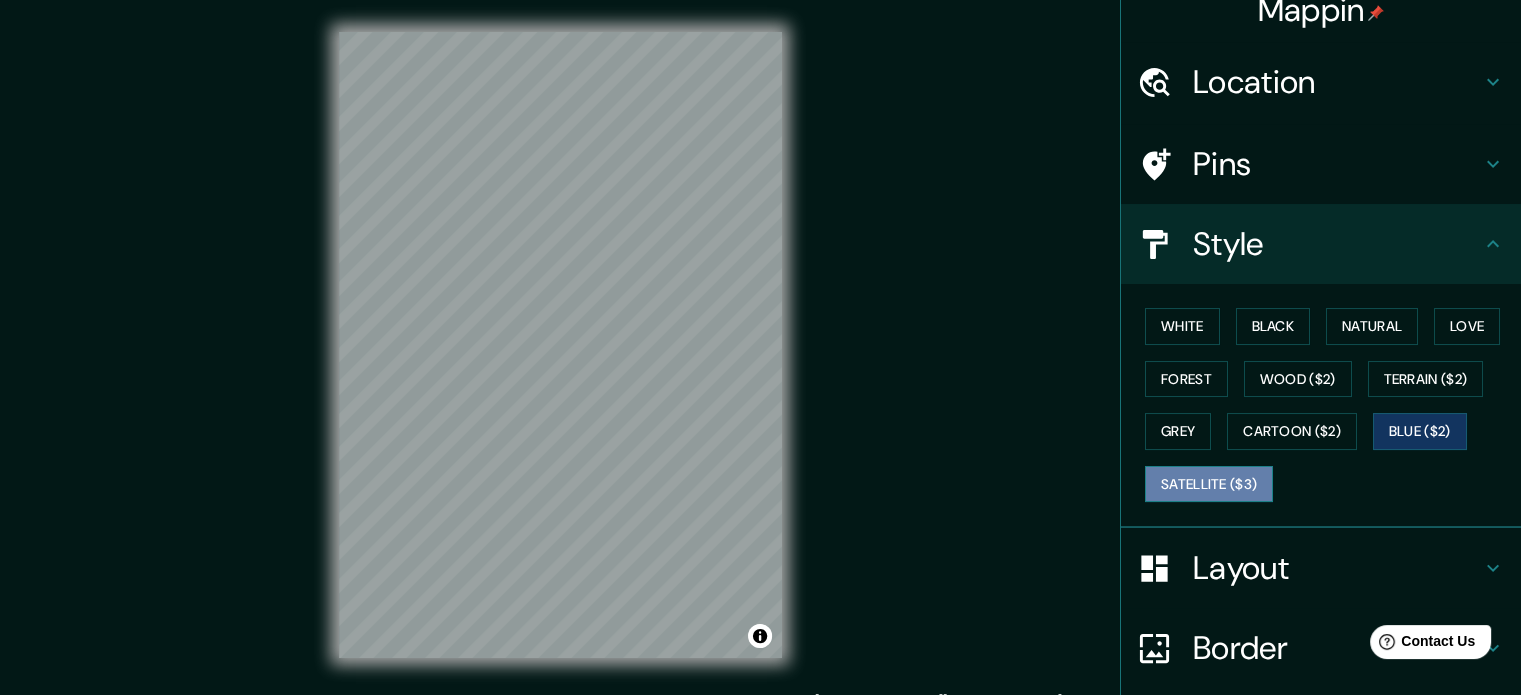 click on "Satellite ($3)" at bounding box center [1209, 484] 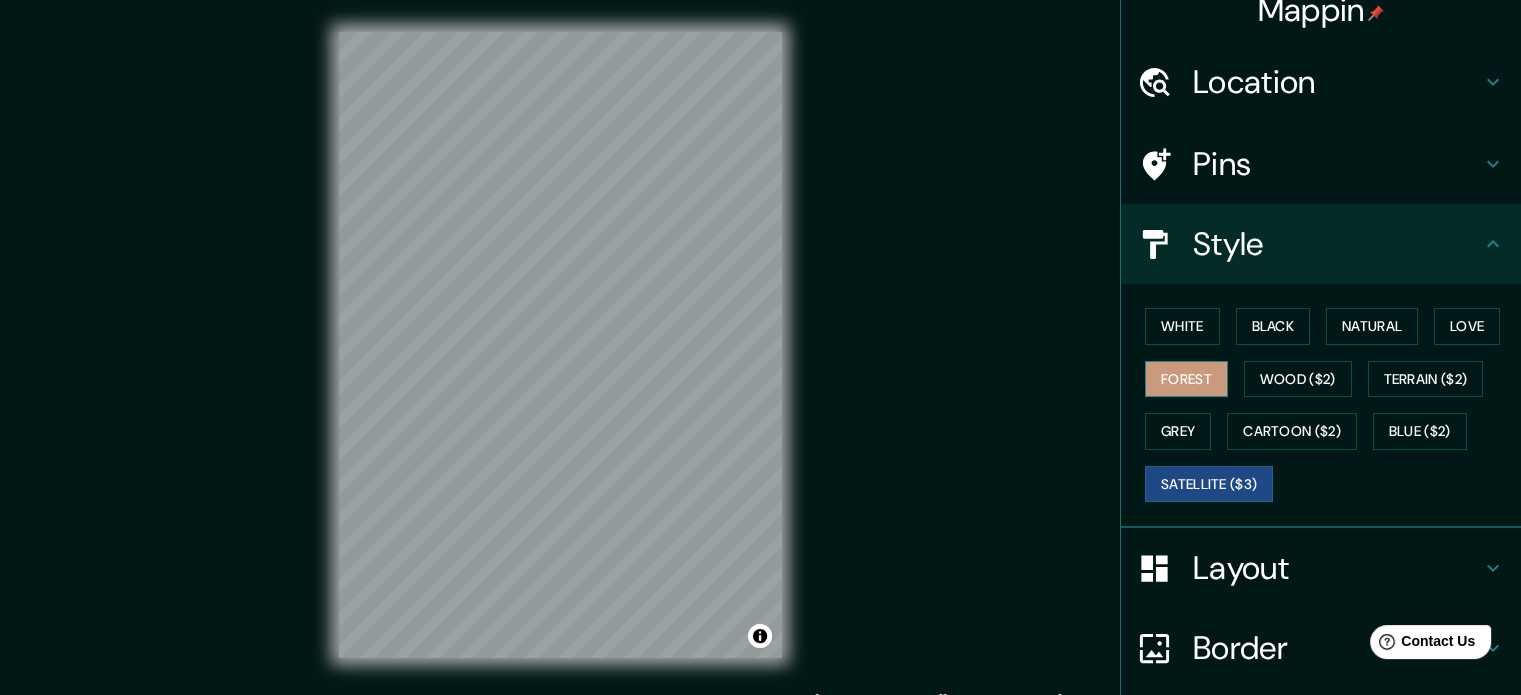 click on "Forest" at bounding box center (1186, 379) 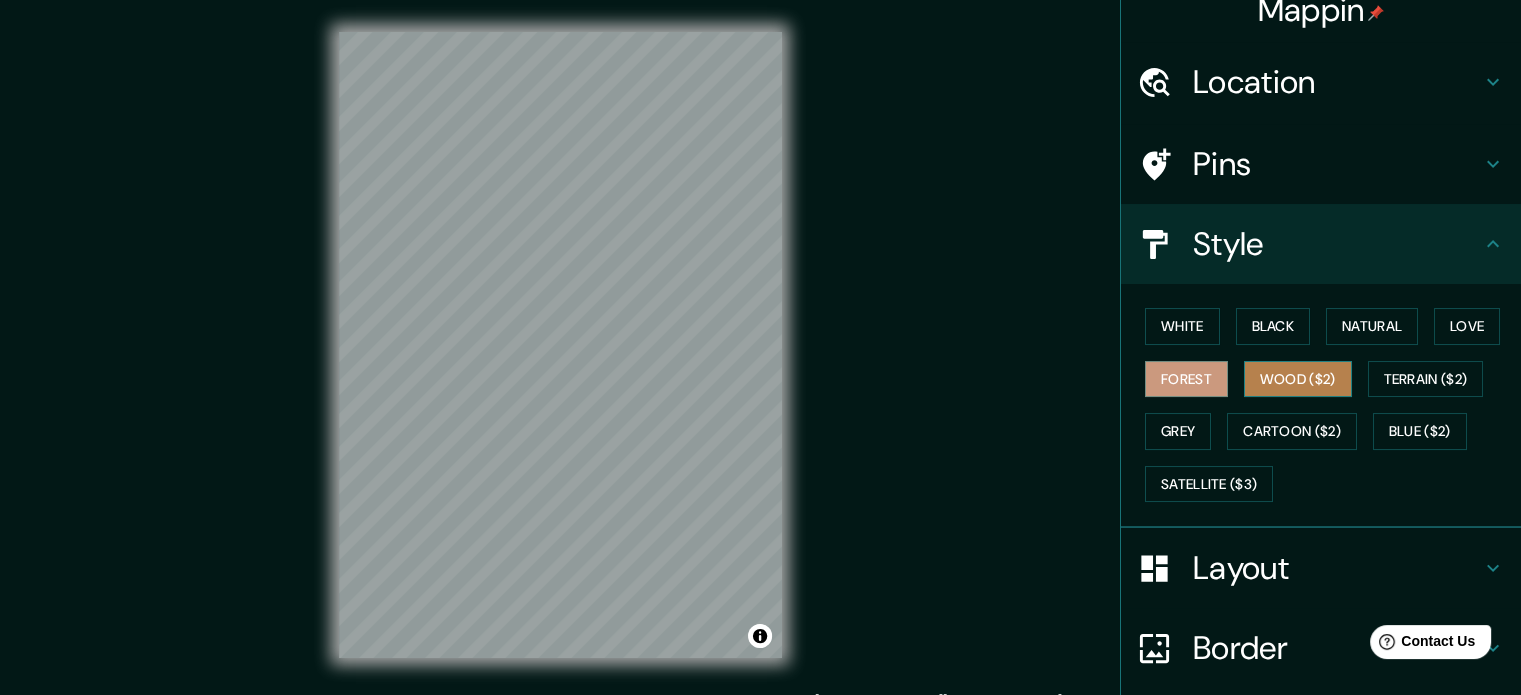 click on "Wood ($2)" at bounding box center (1298, 379) 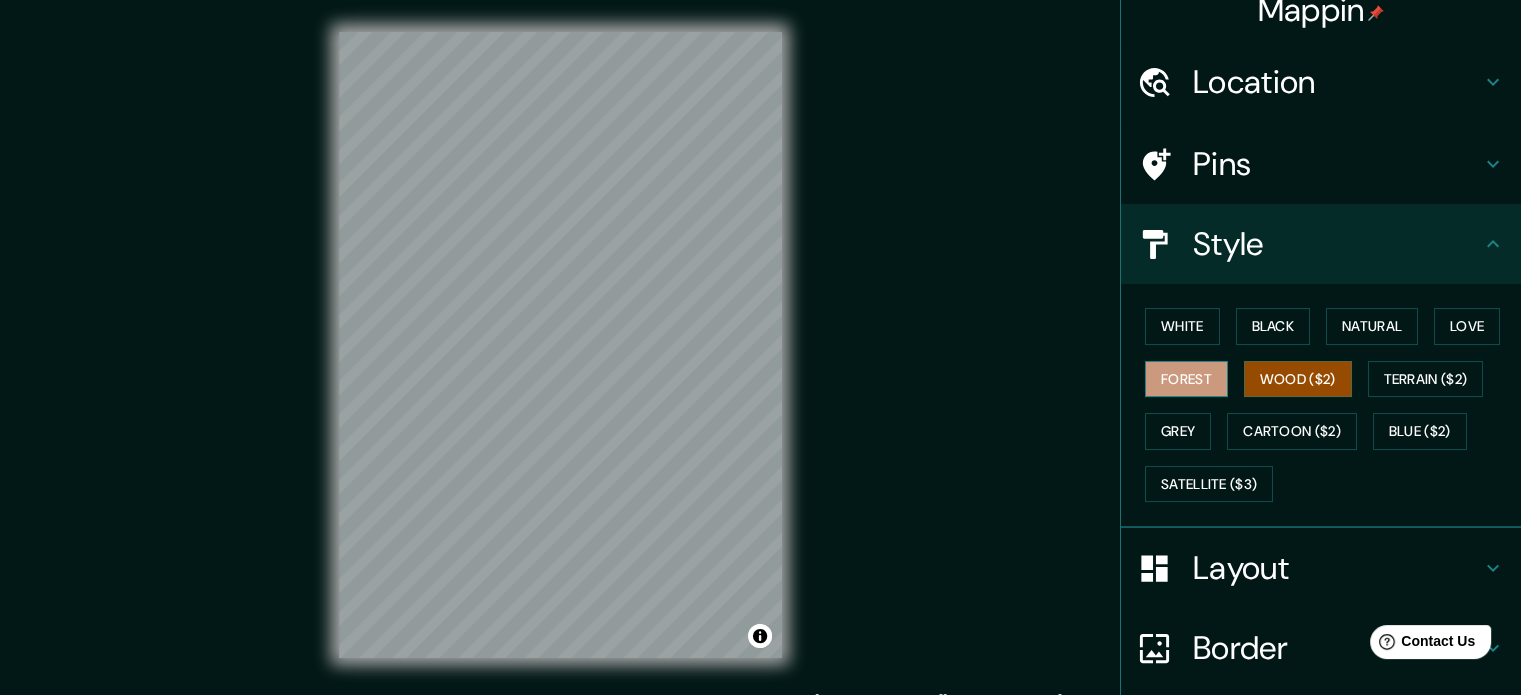 click on "Forest" at bounding box center (1186, 379) 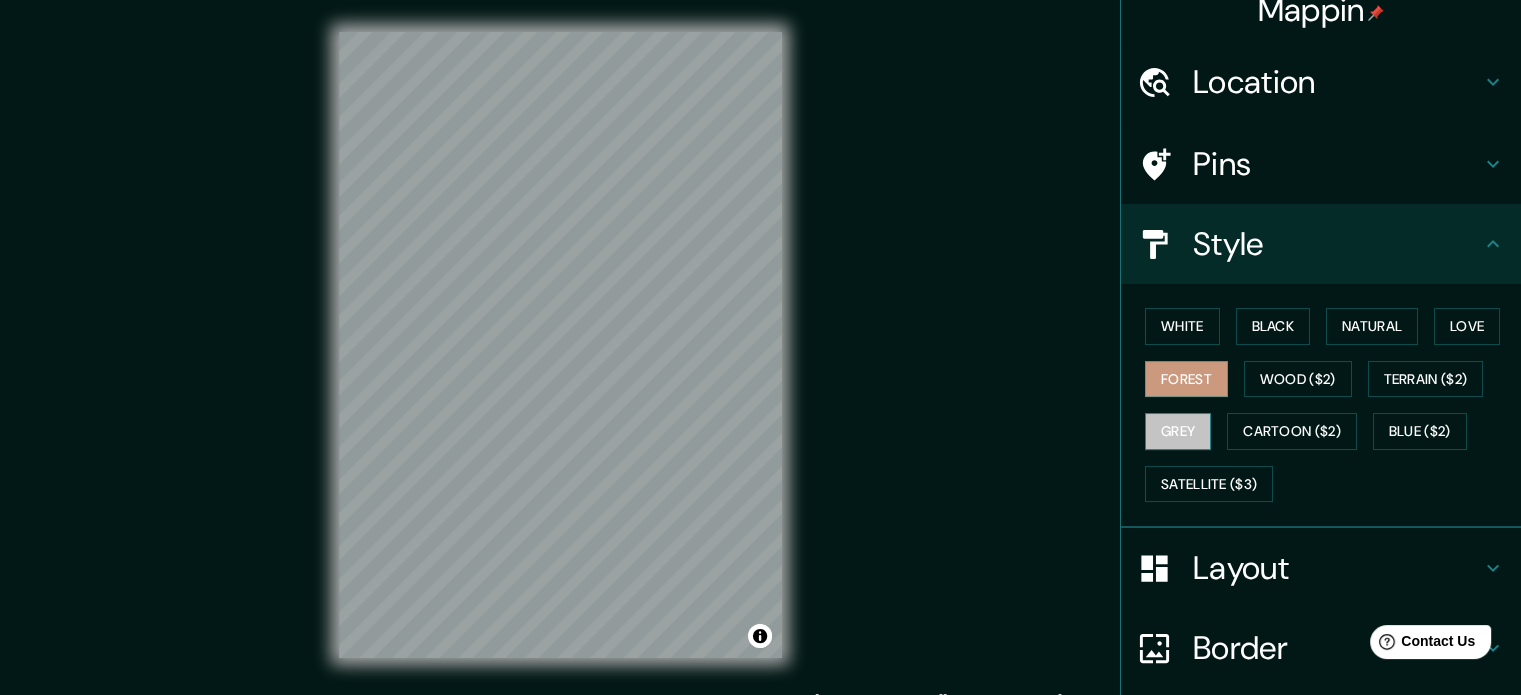 click on "Grey" at bounding box center (1178, 431) 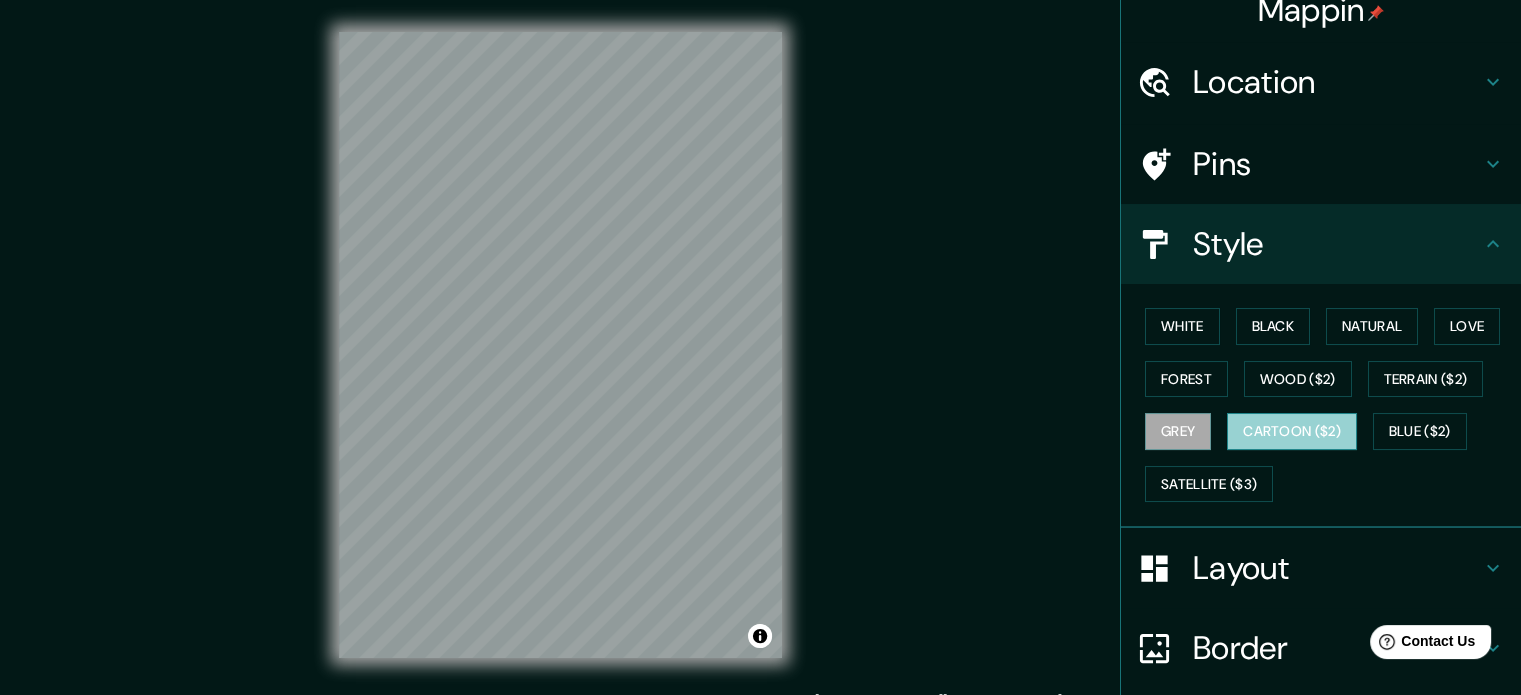 click on "Cartoon ($2)" at bounding box center [1292, 431] 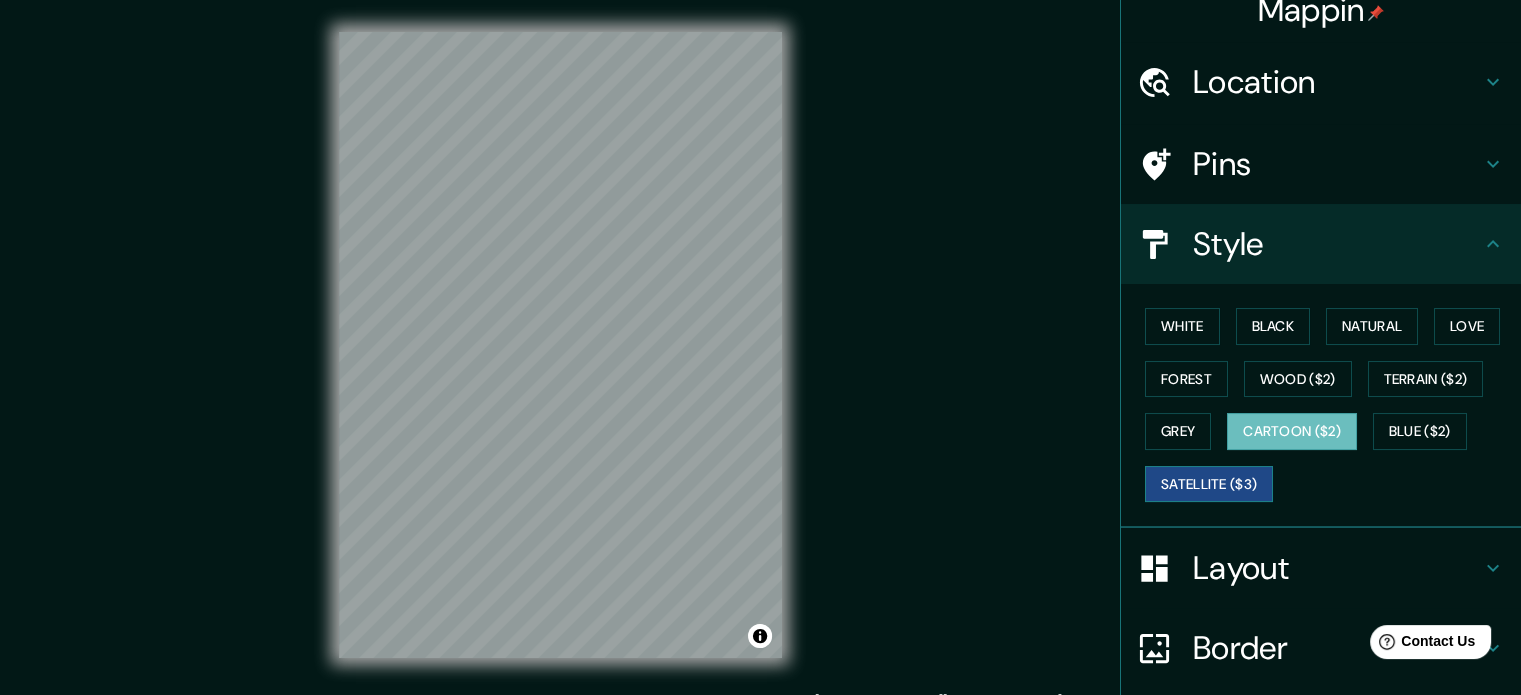 click on "Satellite ($3)" at bounding box center (1209, 484) 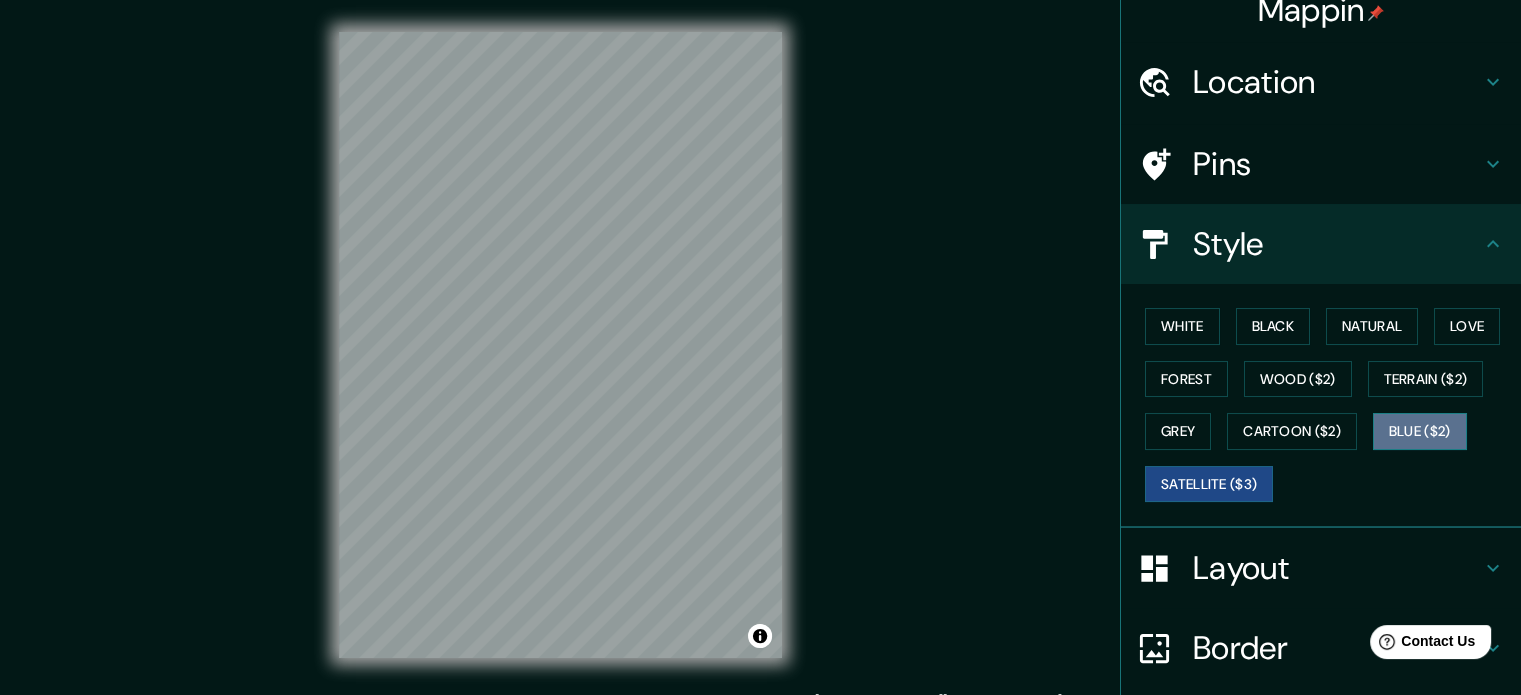 click on "Blue ($2)" at bounding box center (1420, 431) 